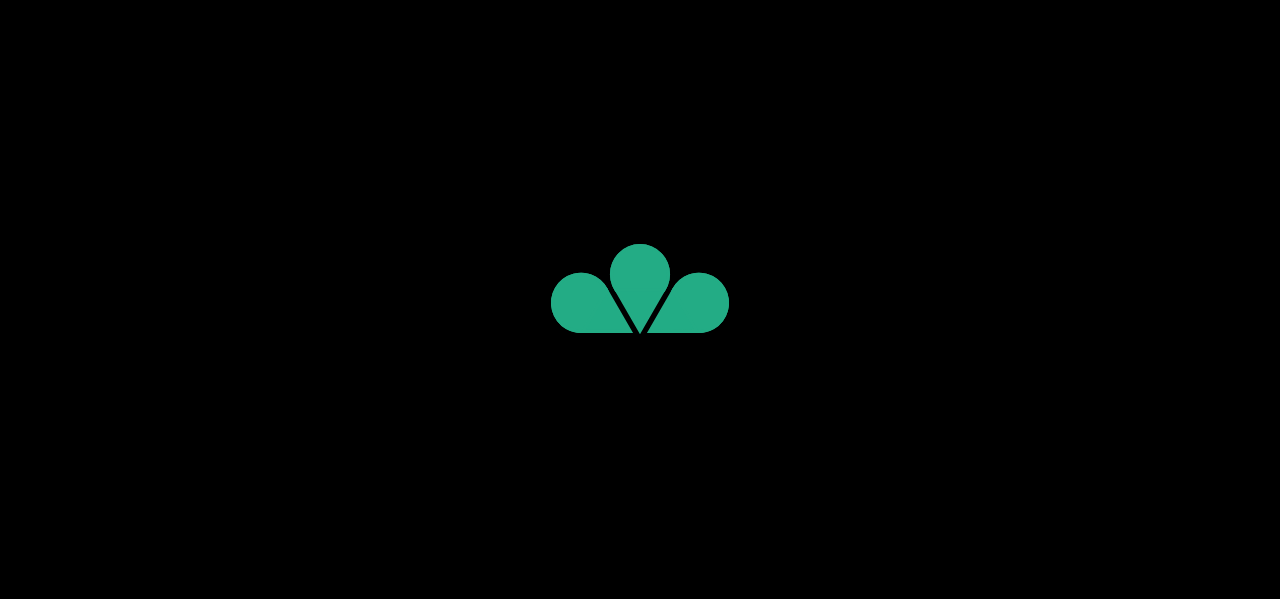 scroll, scrollTop: 0, scrollLeft: 0, axis: both 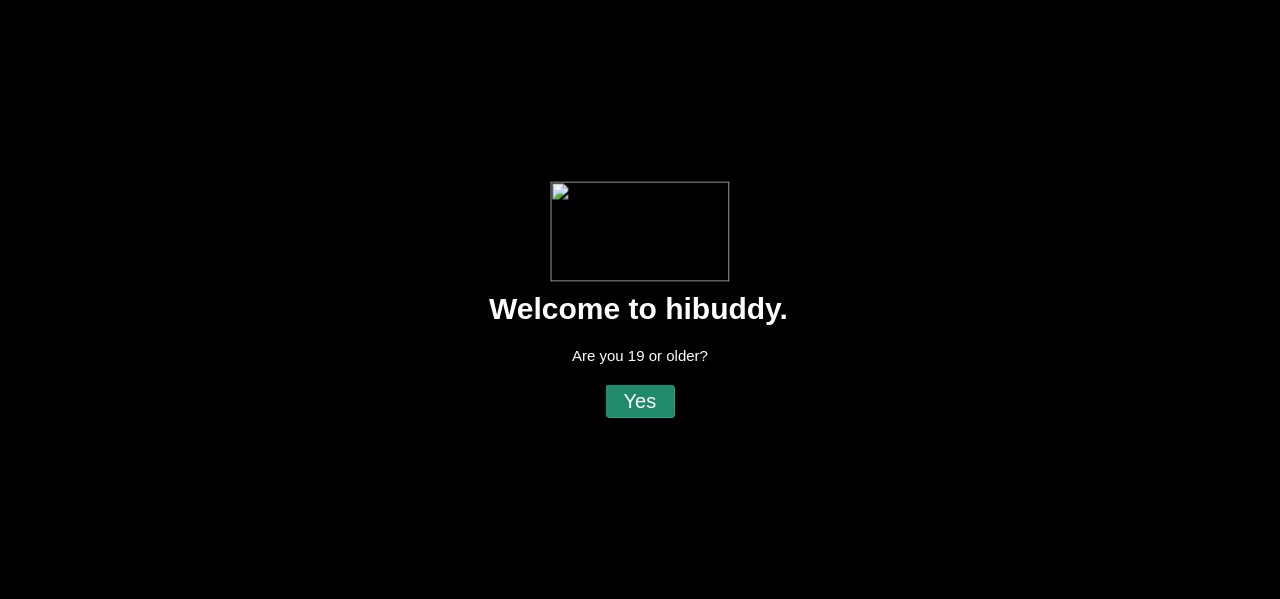 click at bounding box center (640, 299) 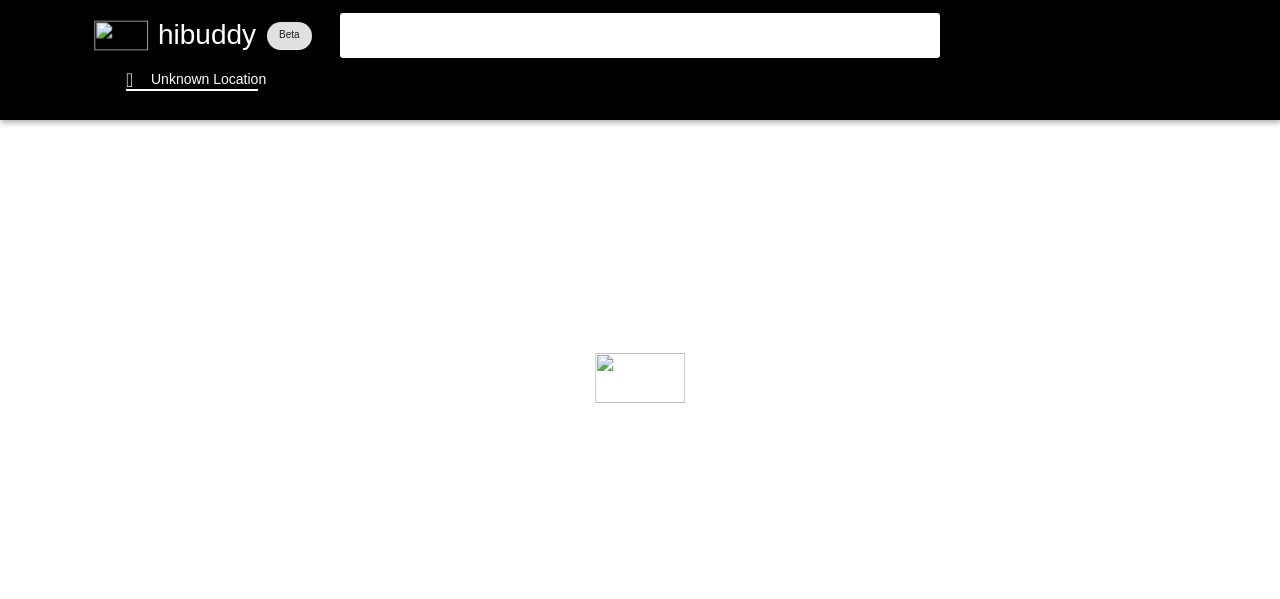 click at bounding box center [640, 299] 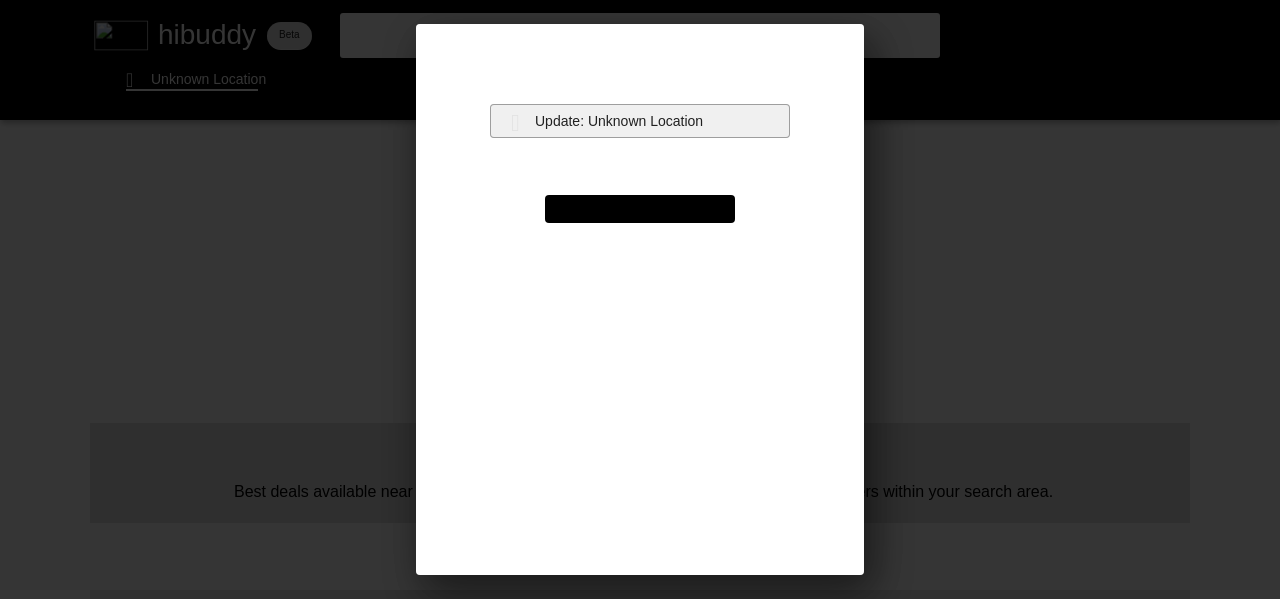 click at bounding box center [640, 299] 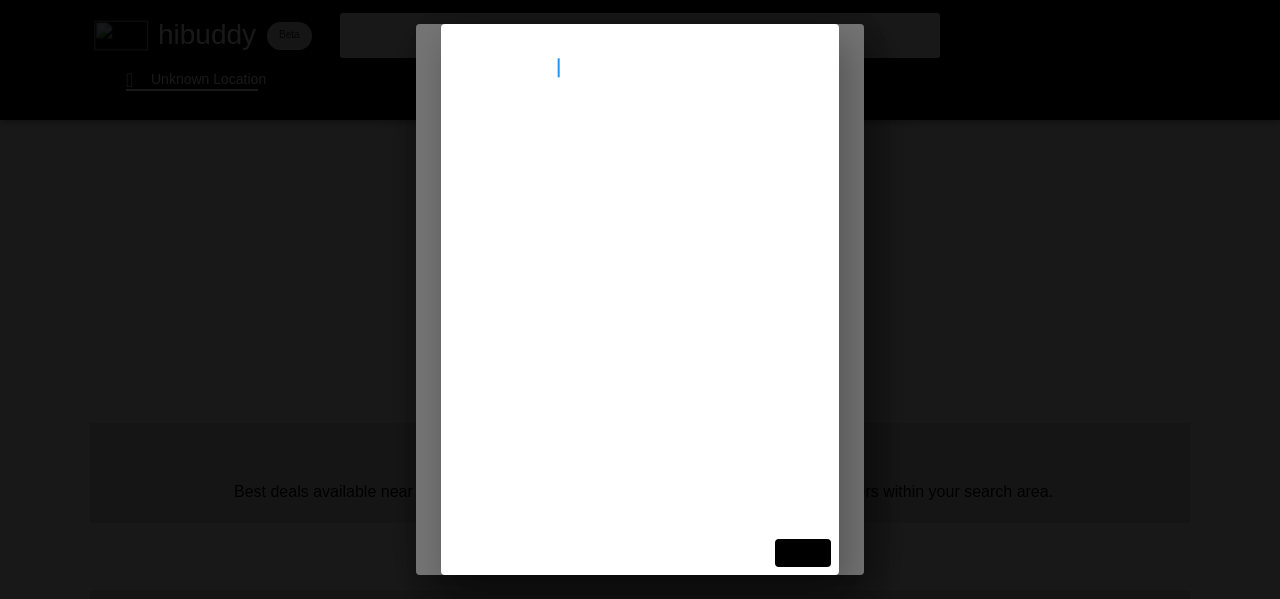 type on "[NUMBER] skyline av" 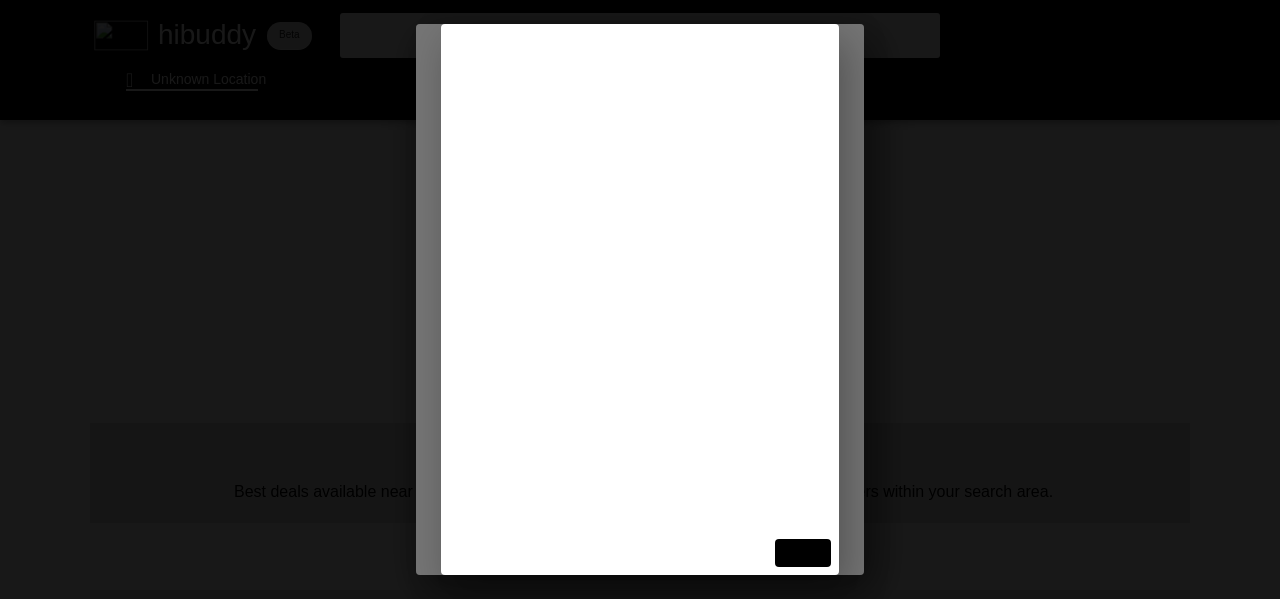 click at bounding box center (640, 299) 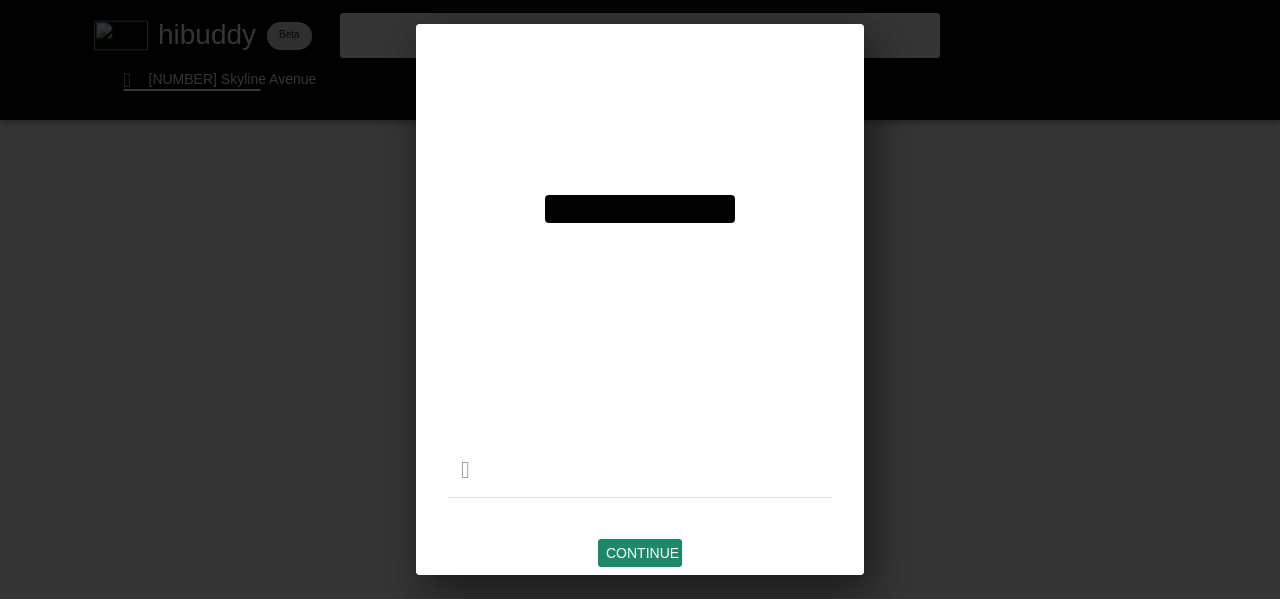 click at bounding box center (640, 299) 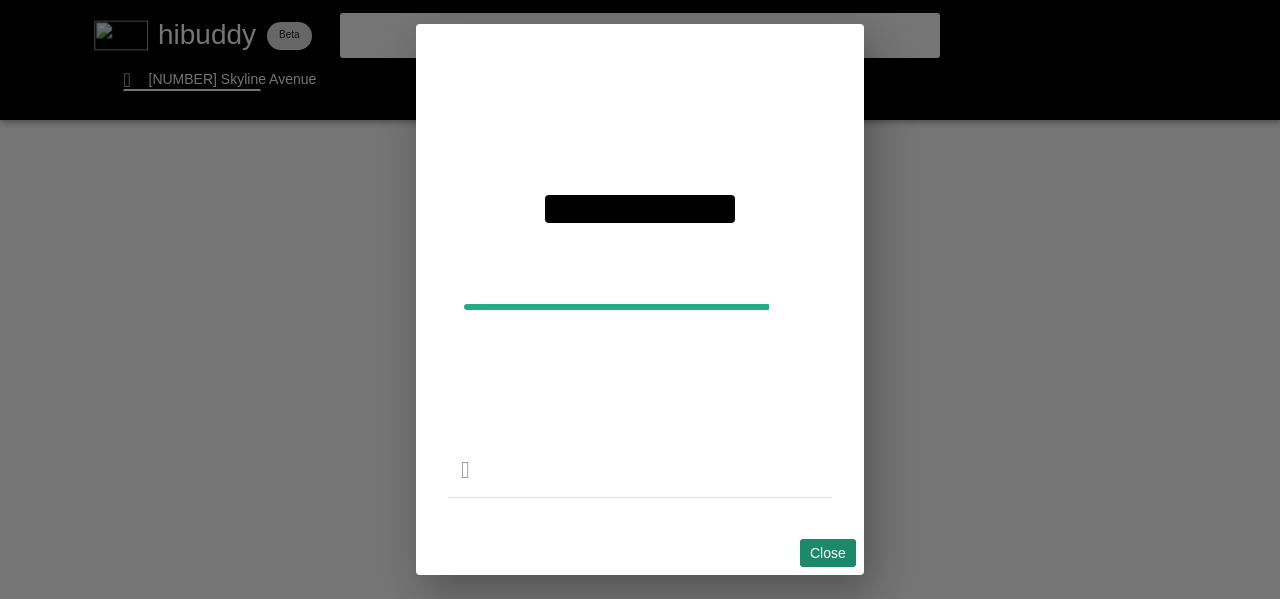 click at bounding box center (640, 299) 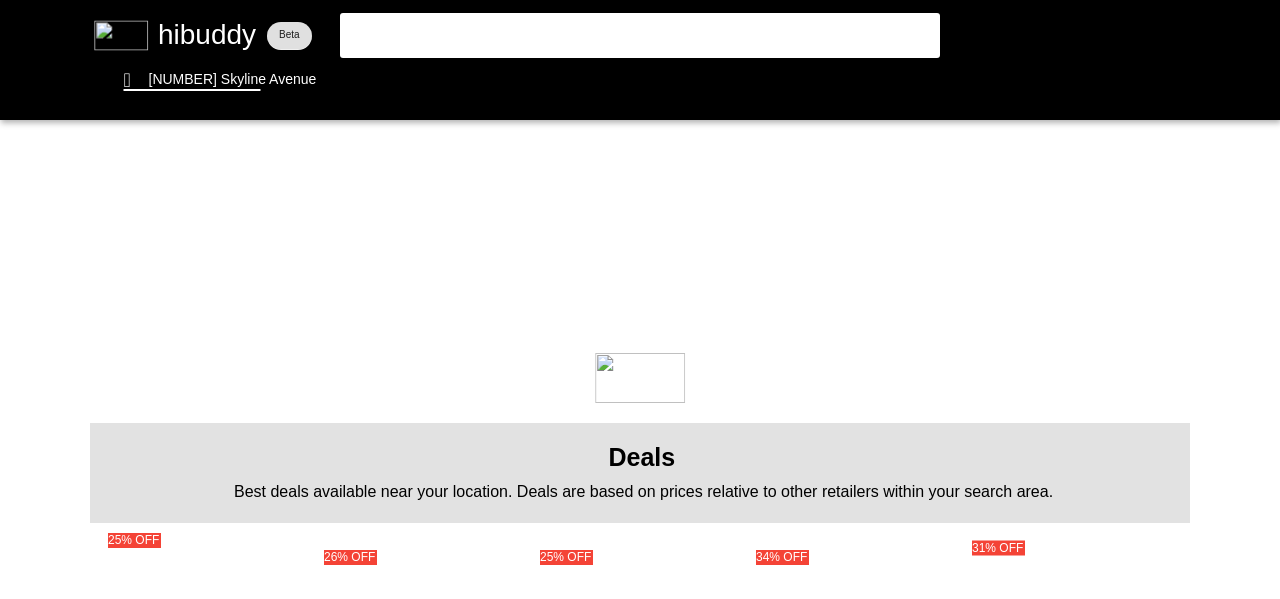 click at bounding box center [640, 299] 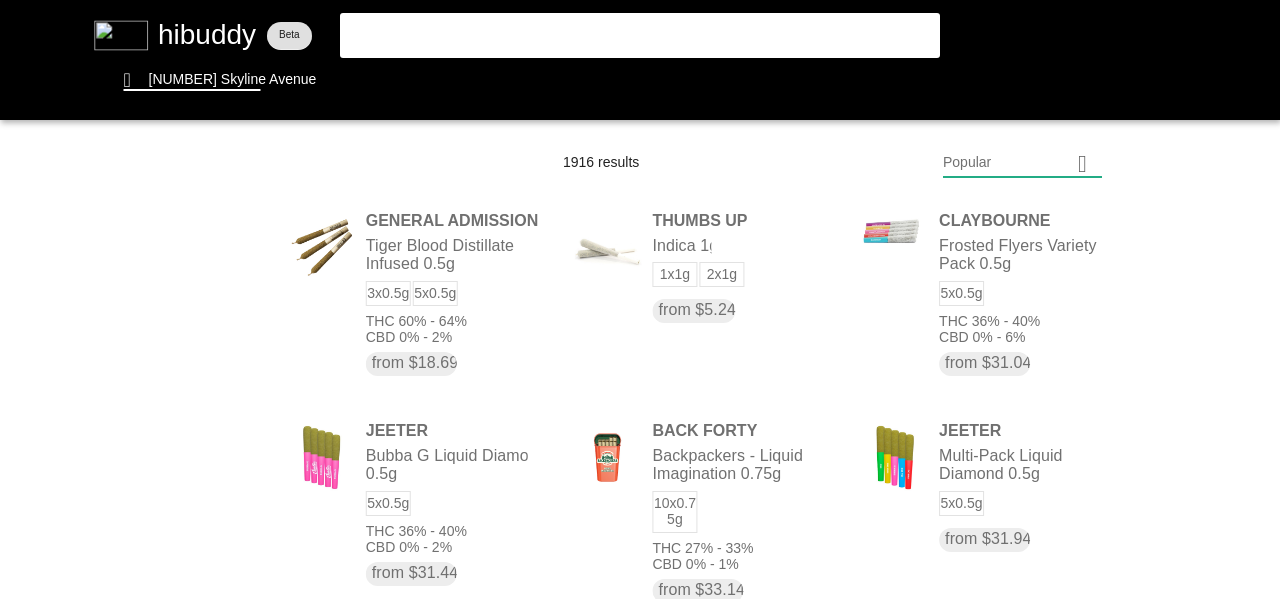 click at bounding box center (640, 299) 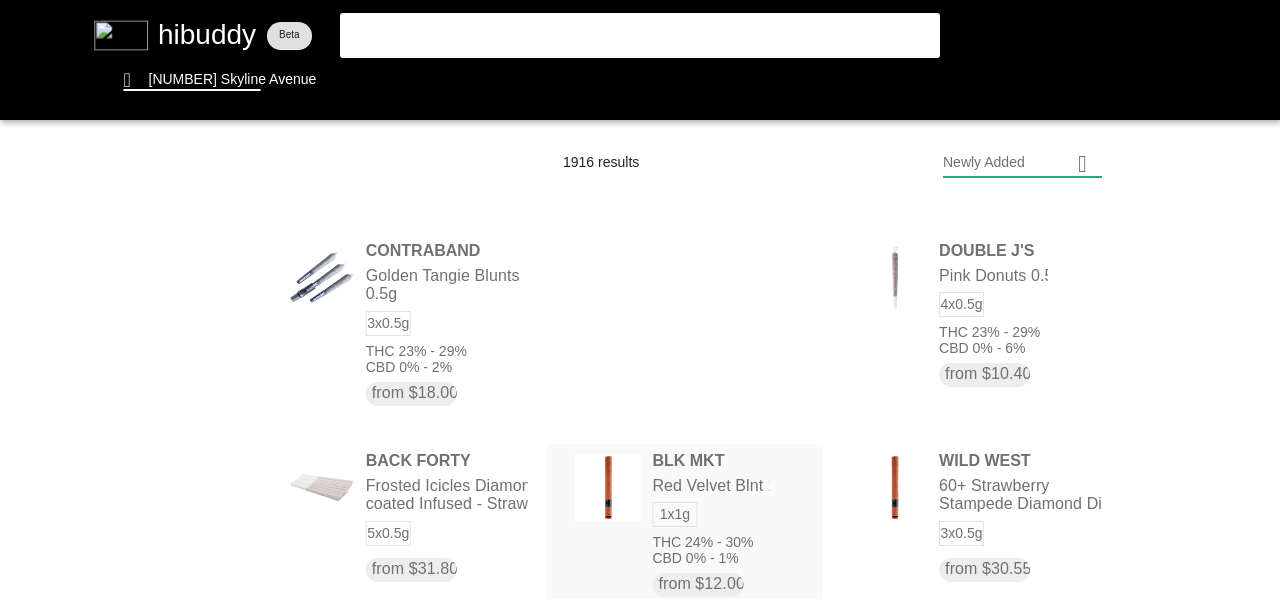 click at bounding box center [640, 299] 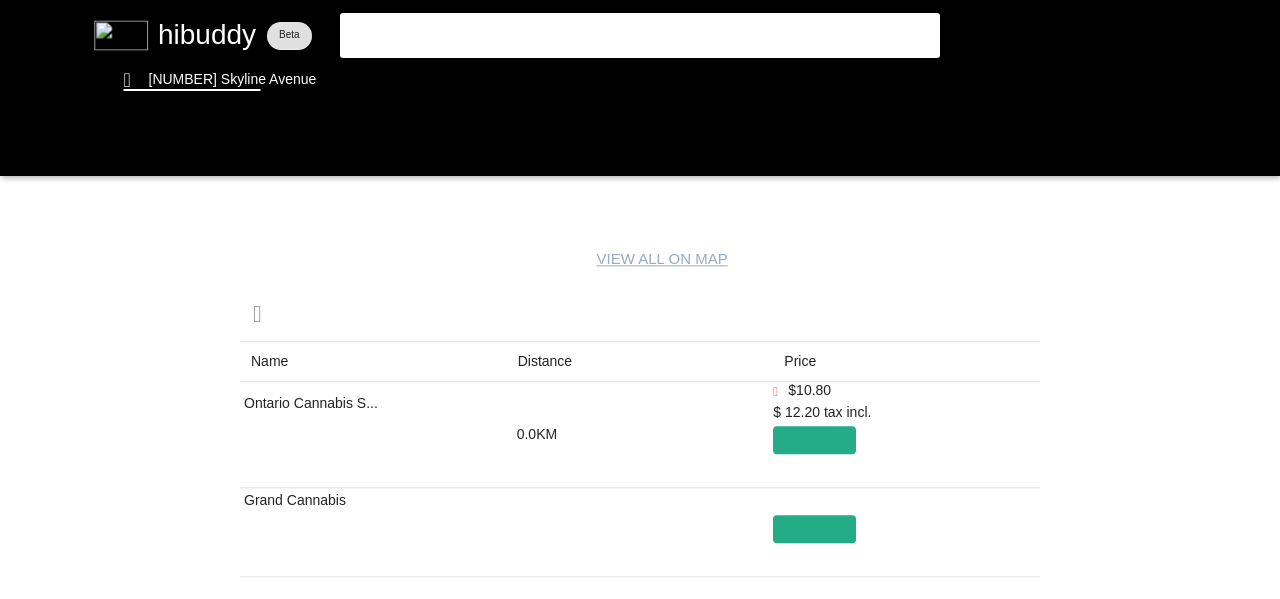 click at bounding box center (640, 299) 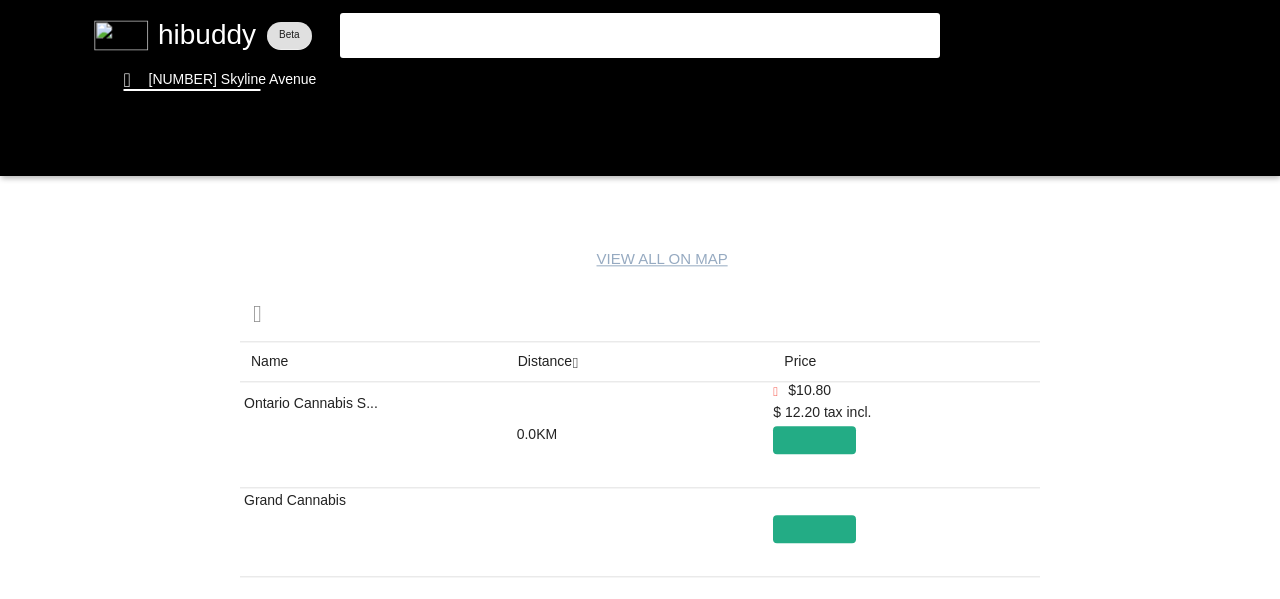 click at bounding box center [640, 299] 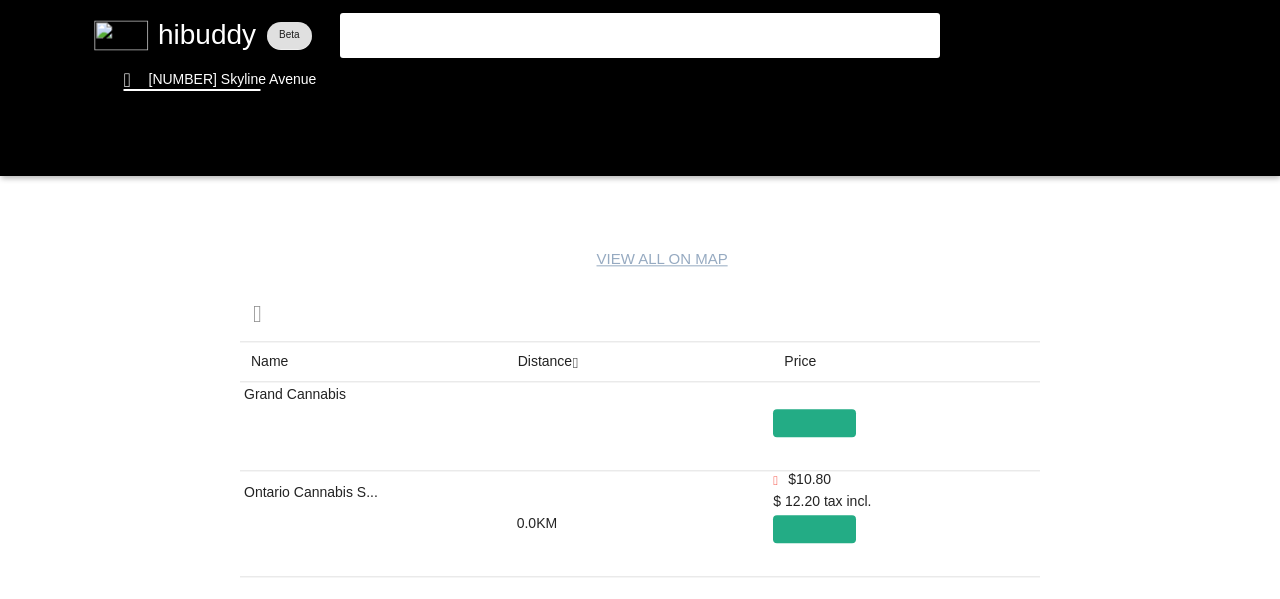 click at bounding box center [640, 299] 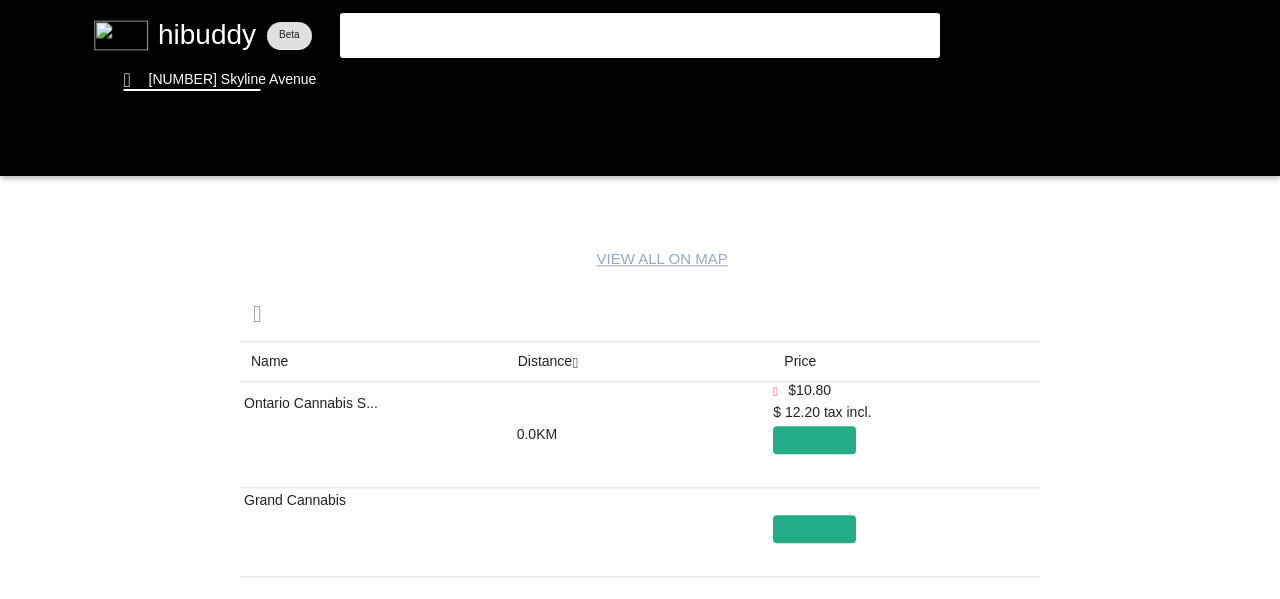 click at bounding box center [640, 299] 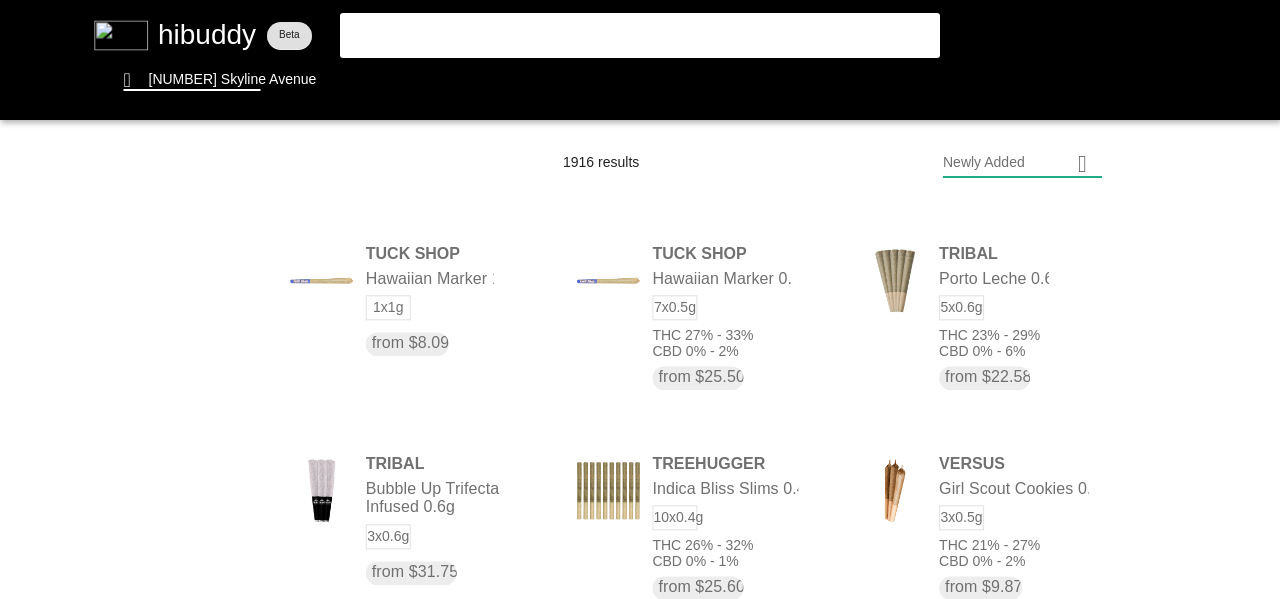 click at bounding box center [640, 299] 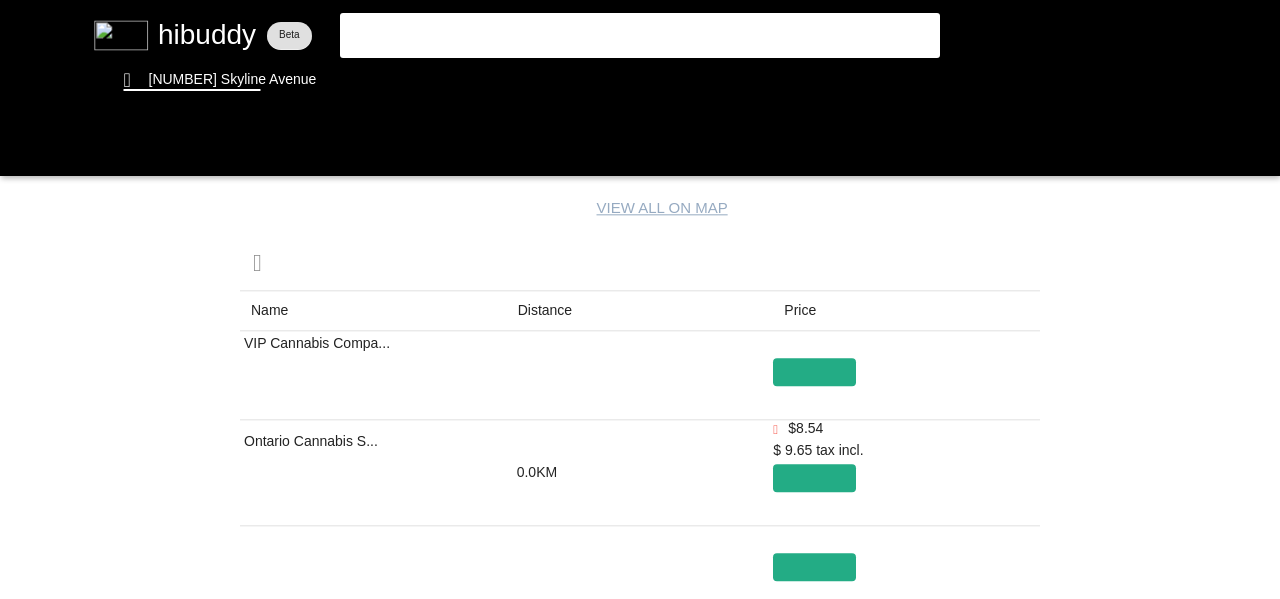 click at bounding box center (640, 299) 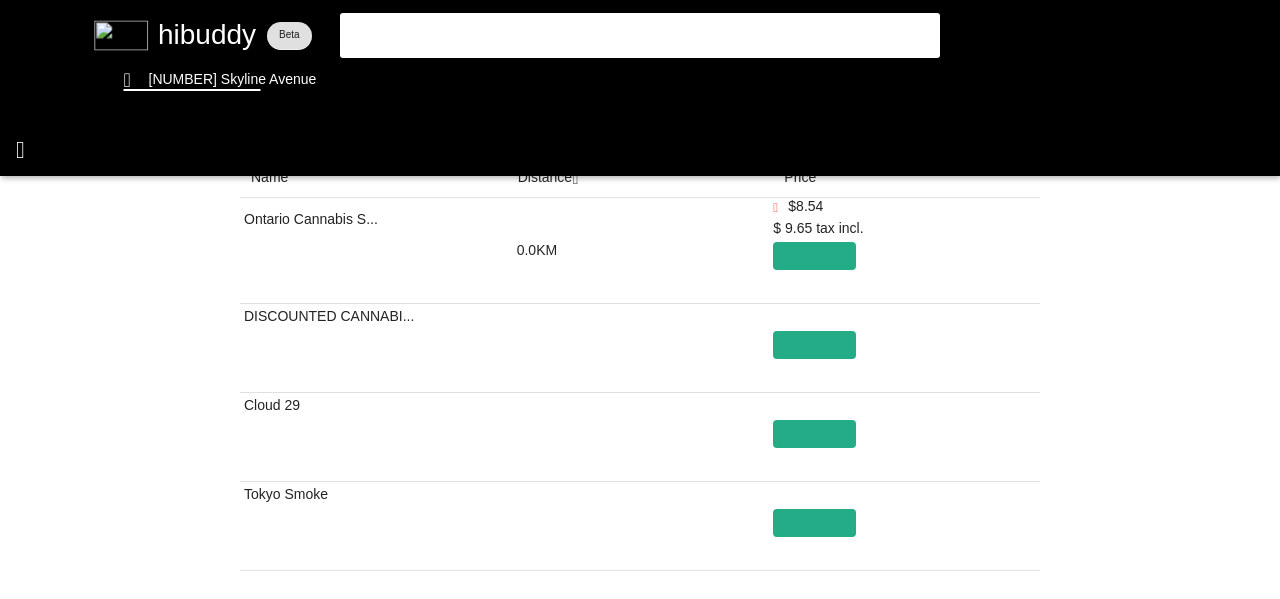 click at bounding box center [640, 299] 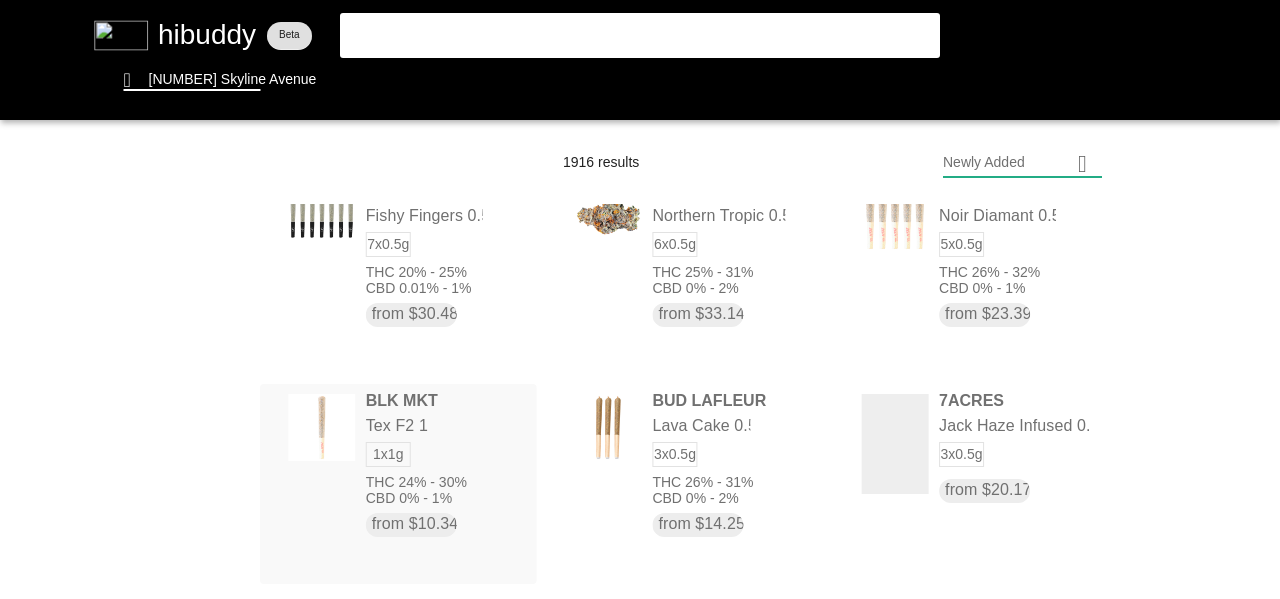 click at bounding box center [640, 299] 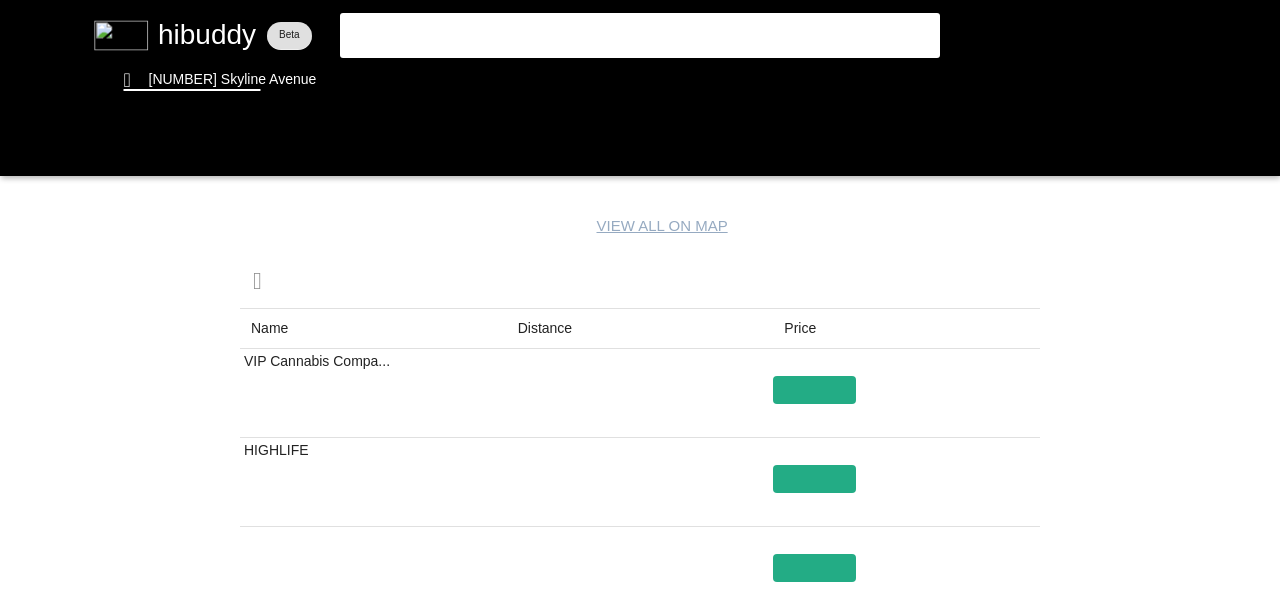click at bounding box center (640, 299) 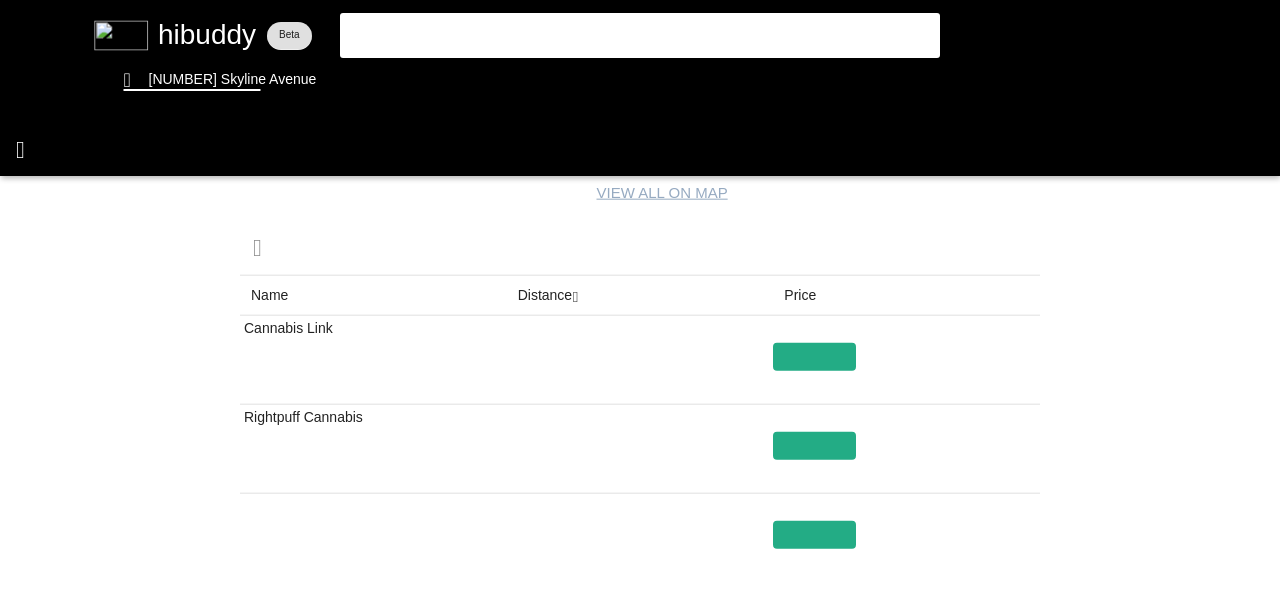 click at bounding box center (640, 299) 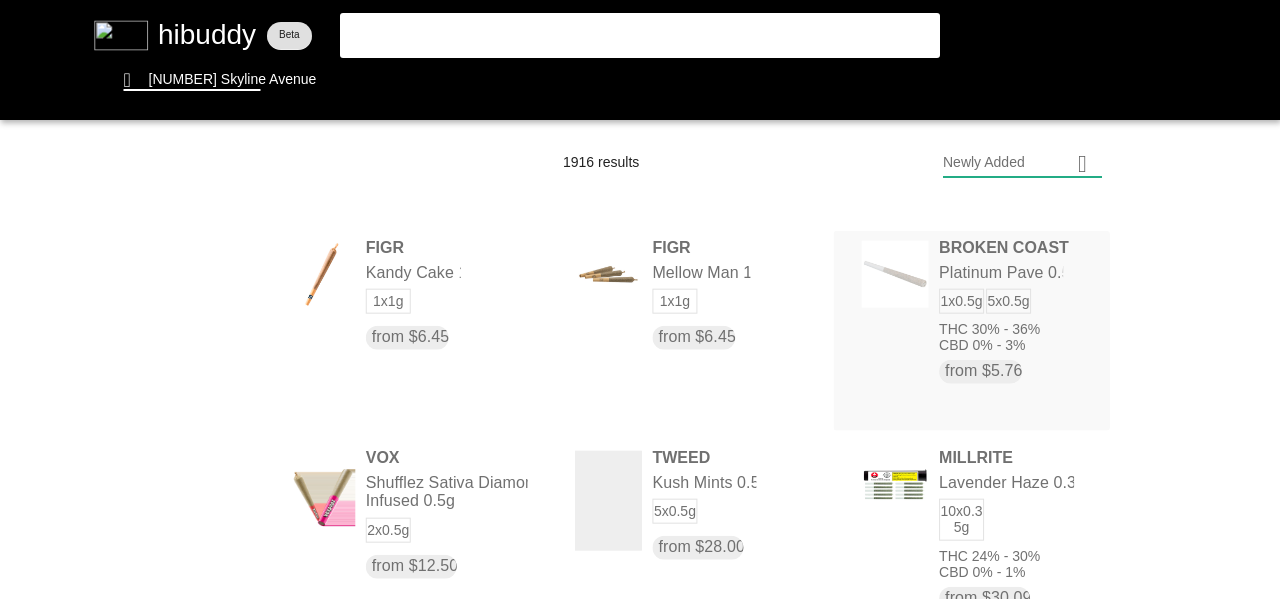 click at bounding box center [640, 299] 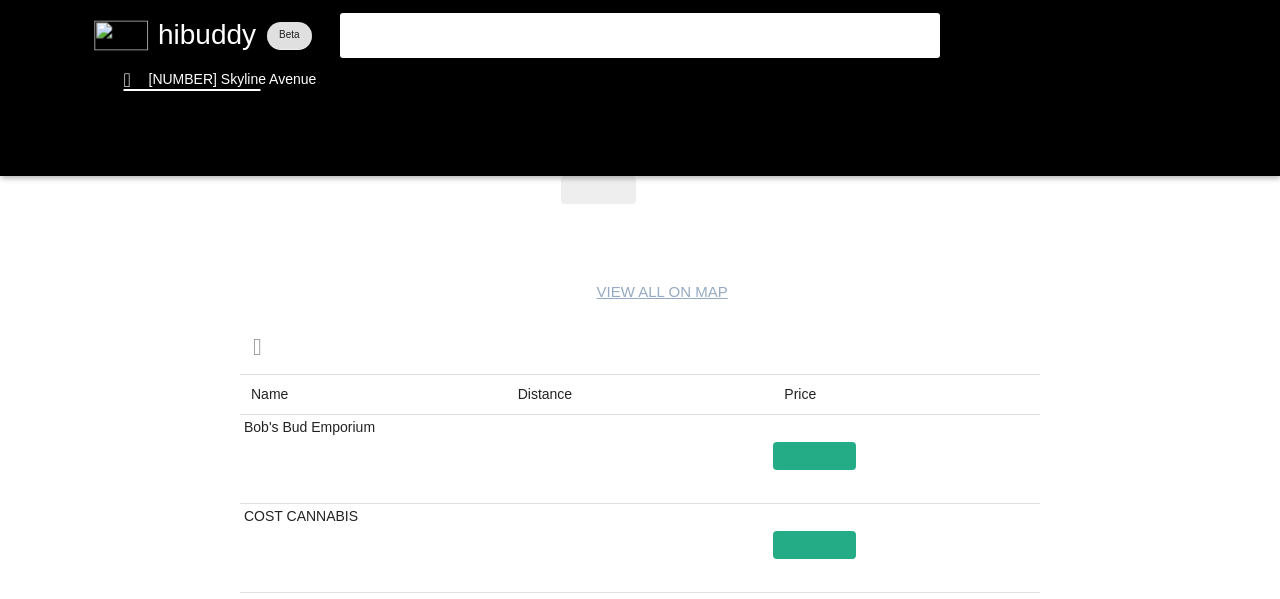 click at bounding box center (640, 299) 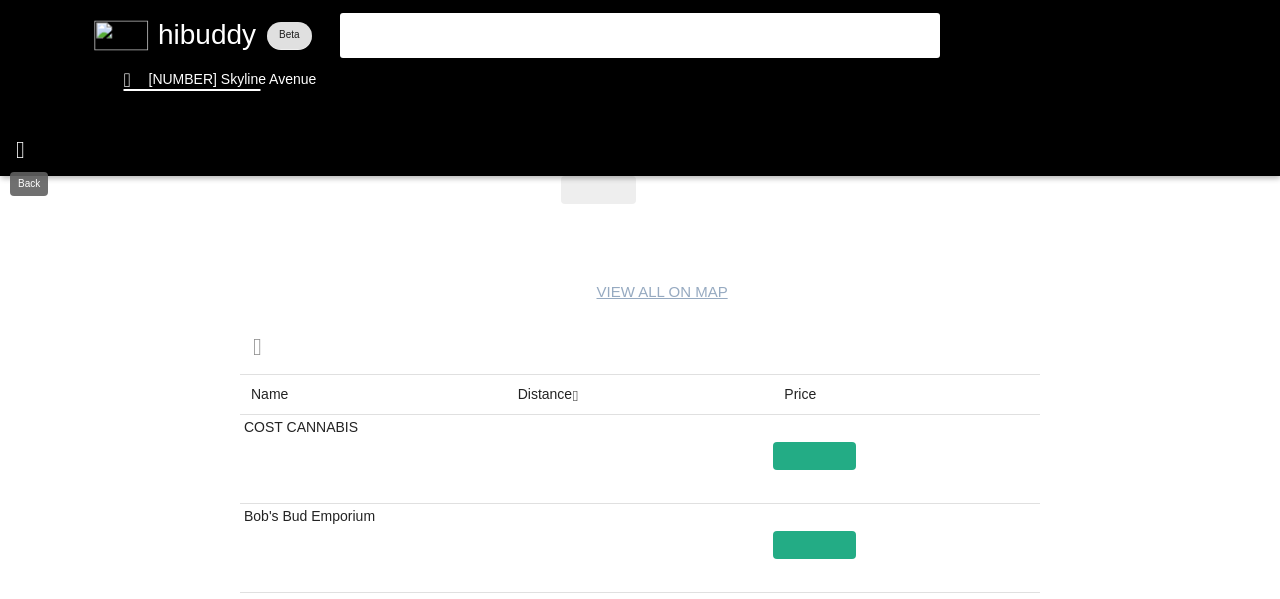 click at bounding box center [640, 299] 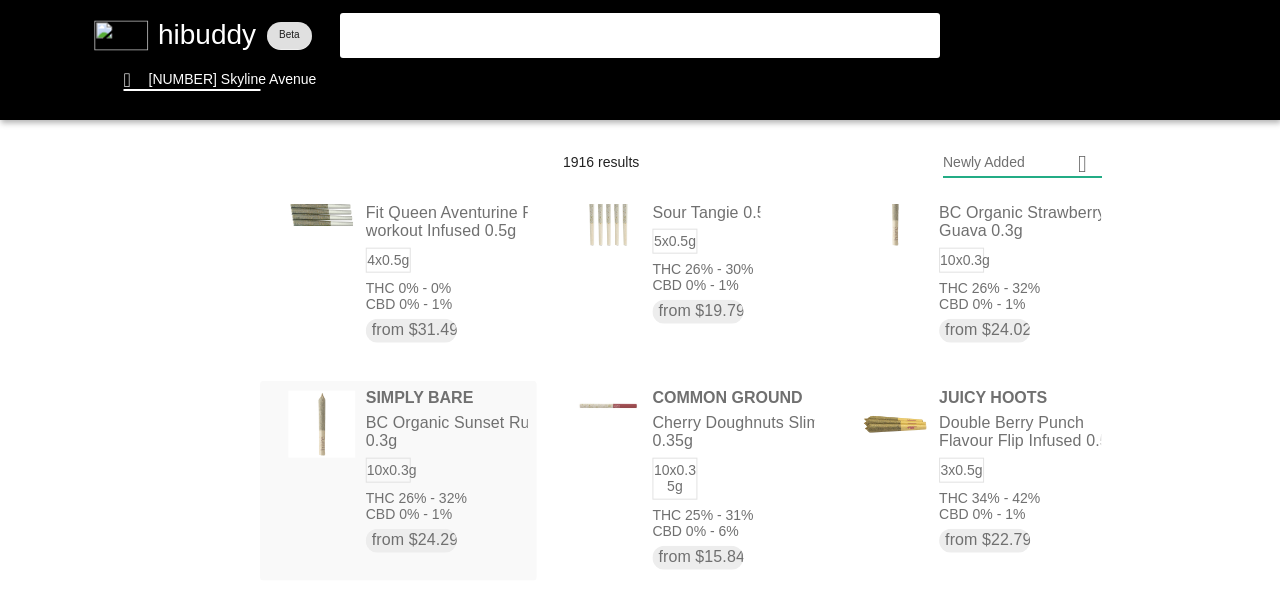 click at bounding box center (640, 299) 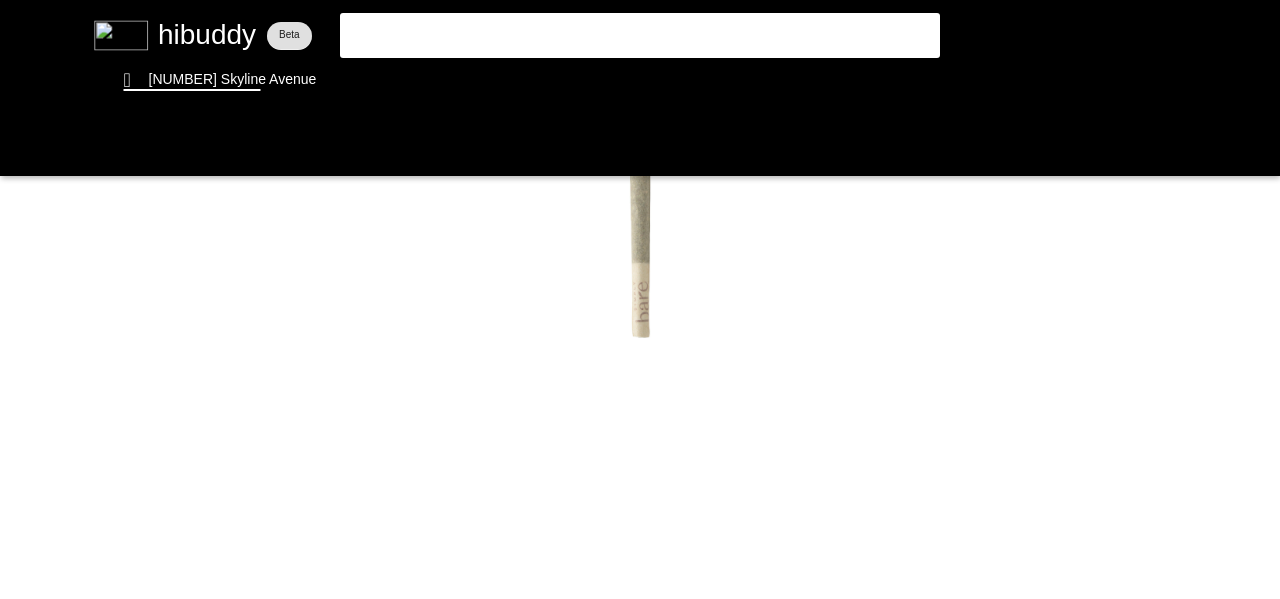 click at bounding box center [640, 299] 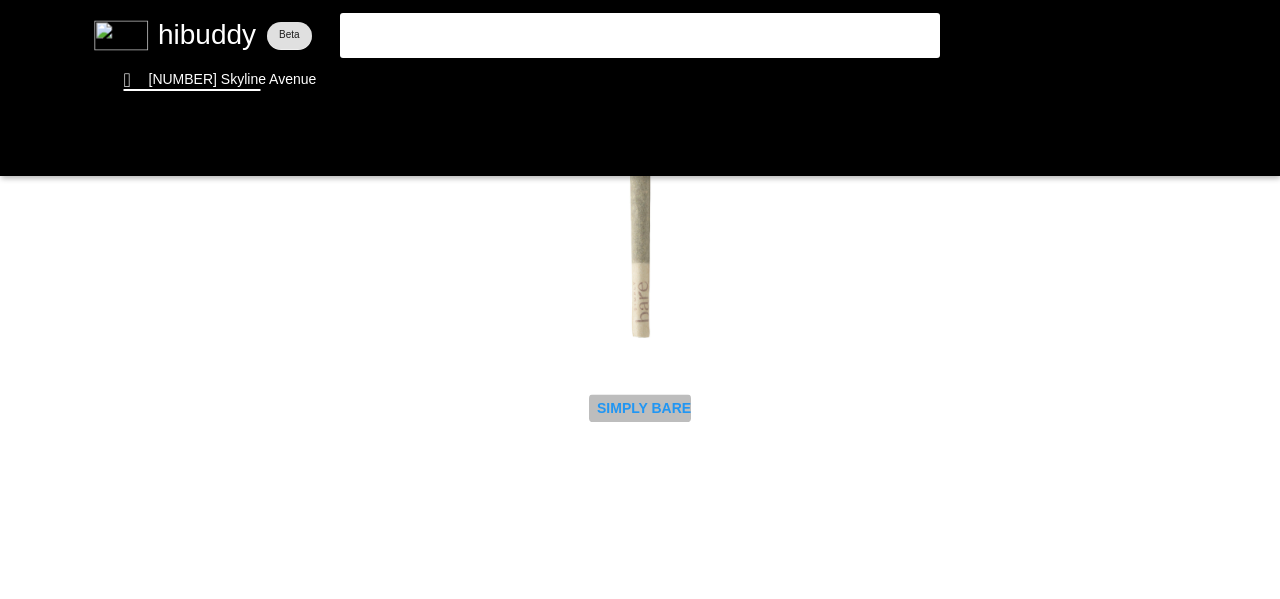 click at bounding box center (640, 299) 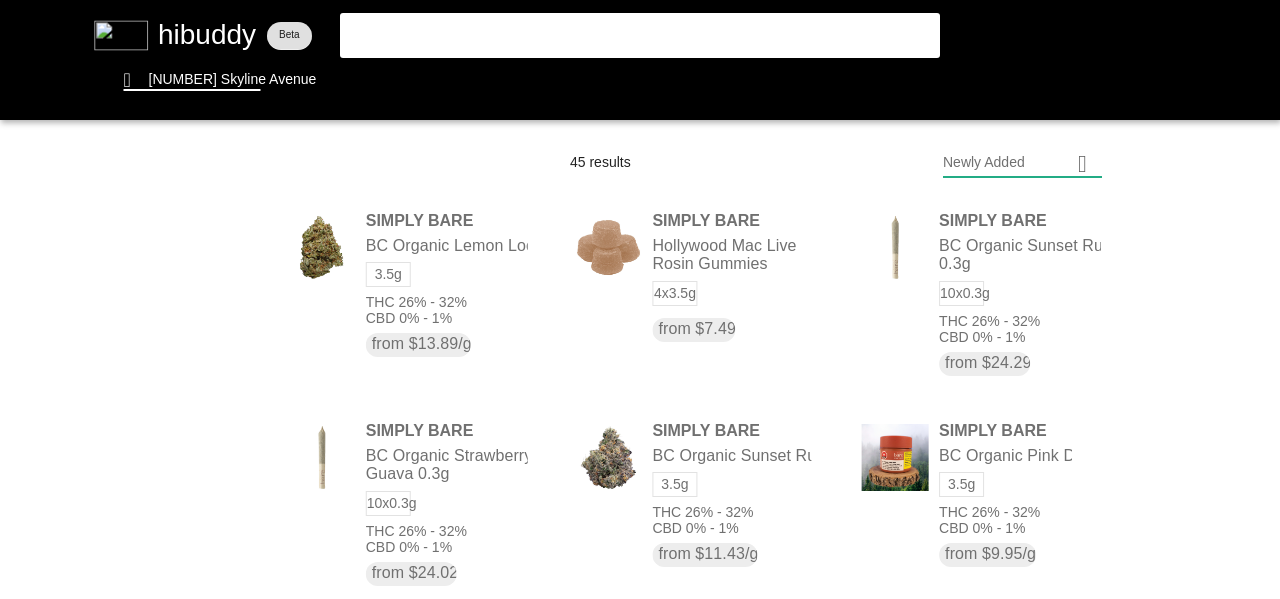 click at bounding box center (640, 299) 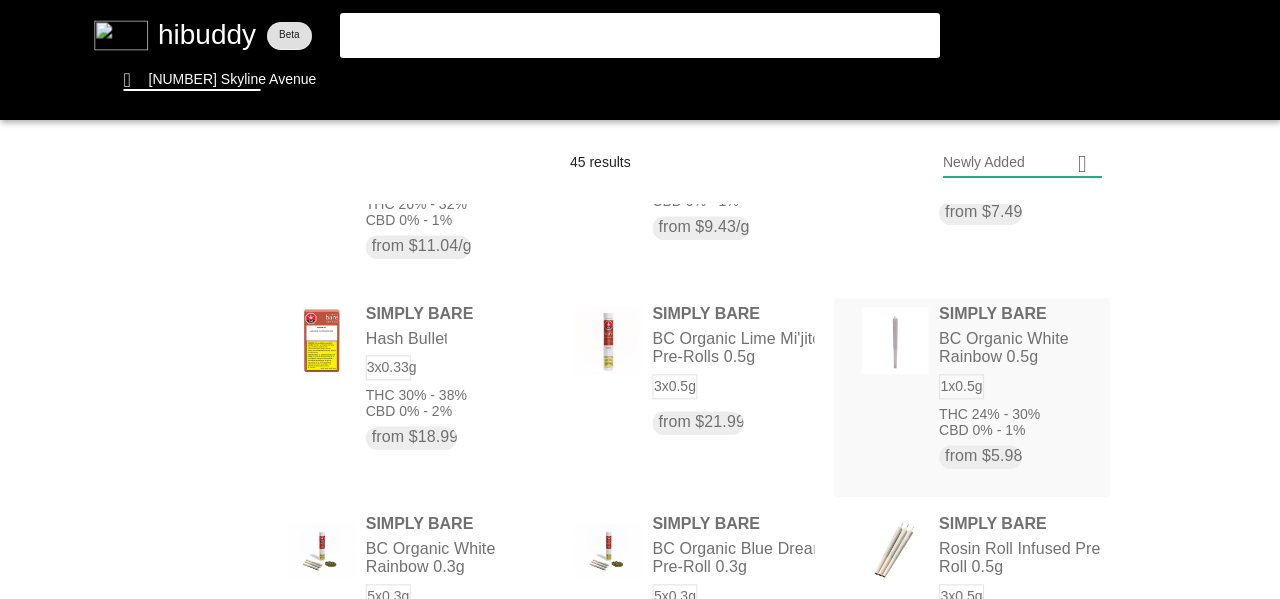 click at bounding box center (640, 299) 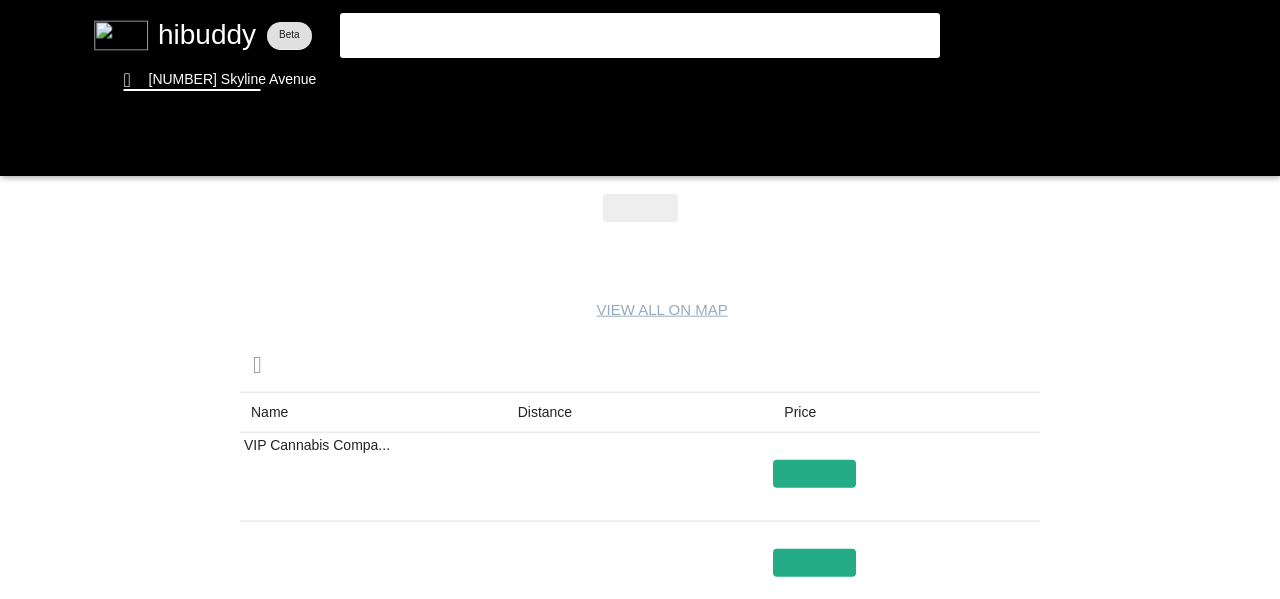 click at bounding box center [640, 299] 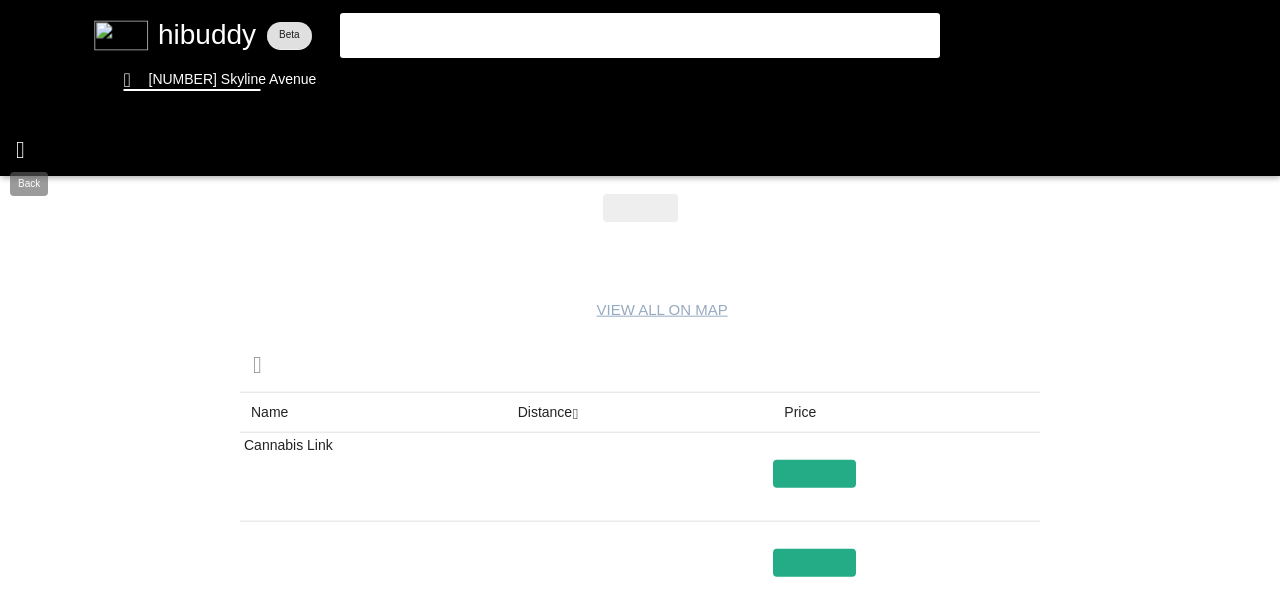 click at bounding box center (640, 299) 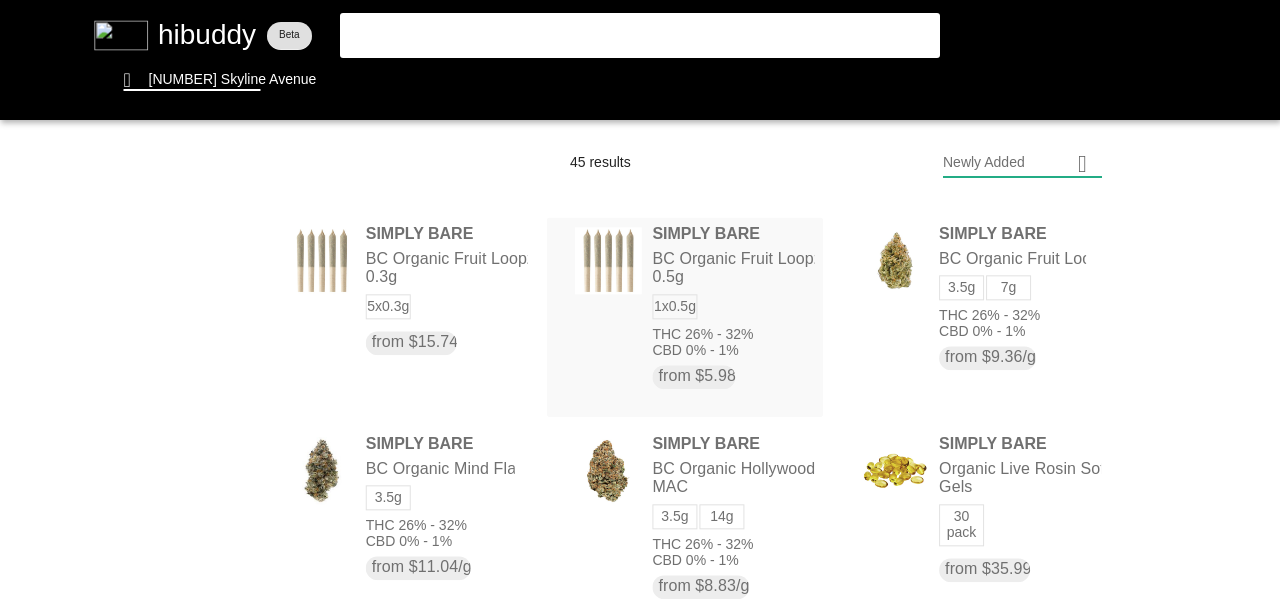 click at bounding box center (640, 299) 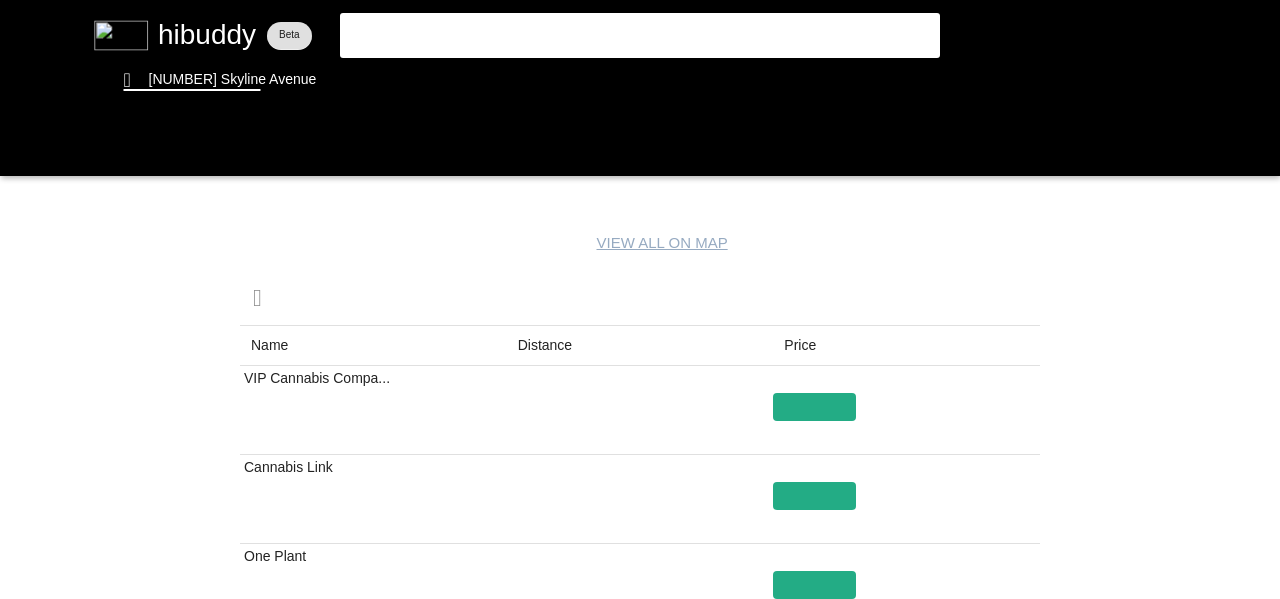 click at bounding box center (640, 299) 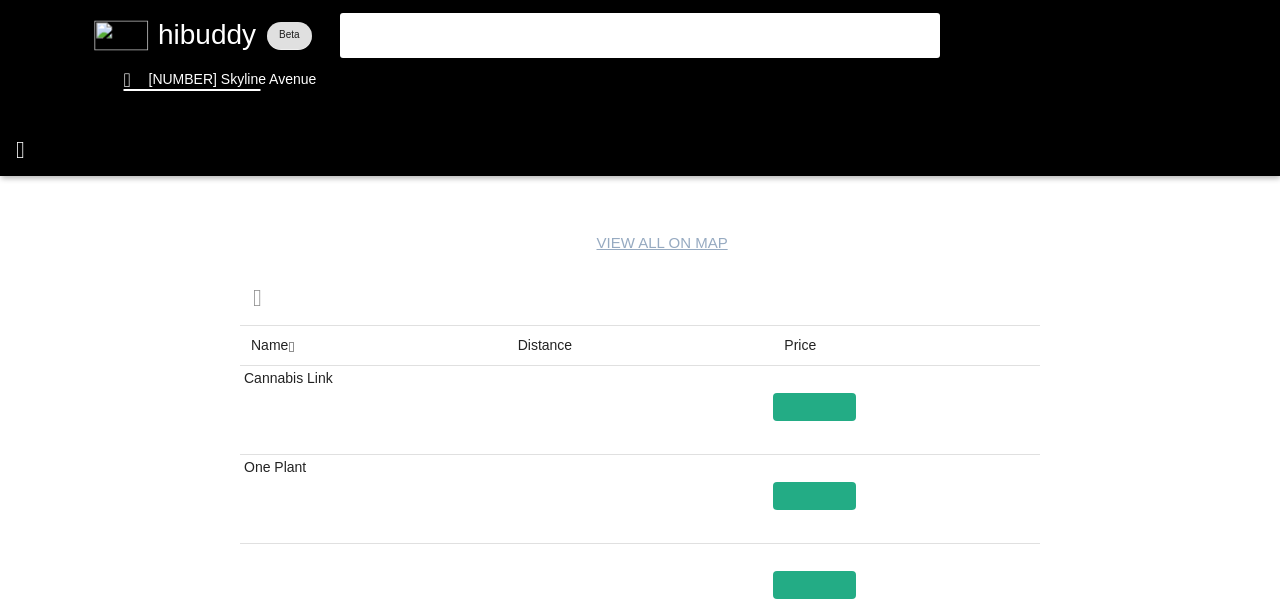 click at bounding box center [640, 299] 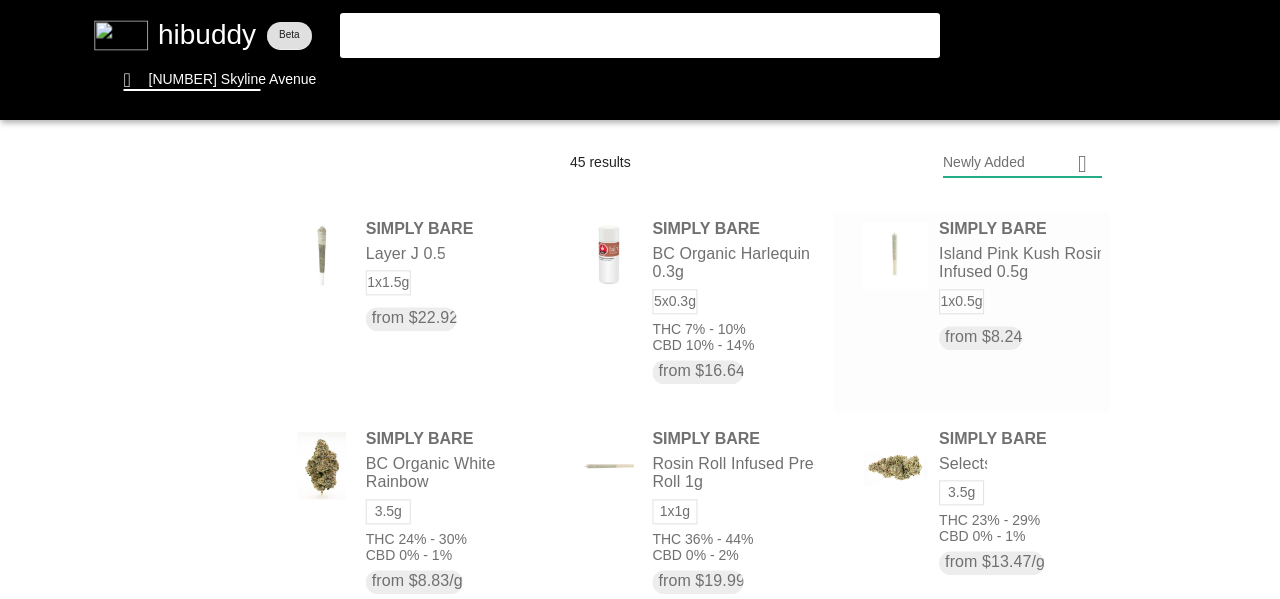 click at bounding box center [640, 299] 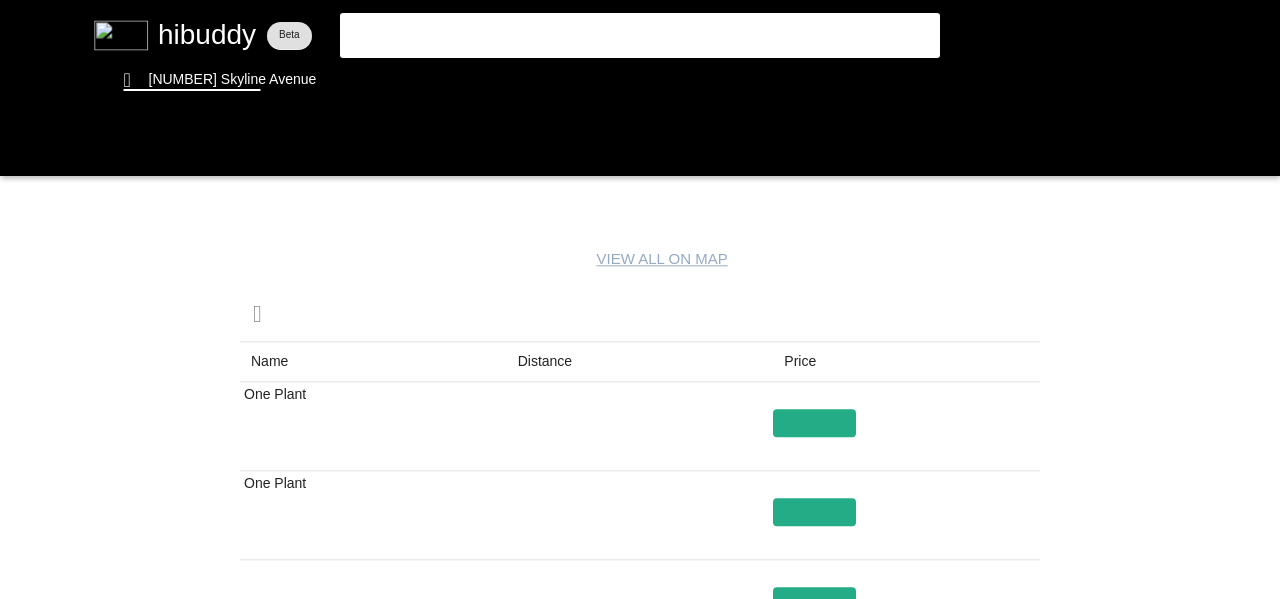 click at bounding box center [640, 299] 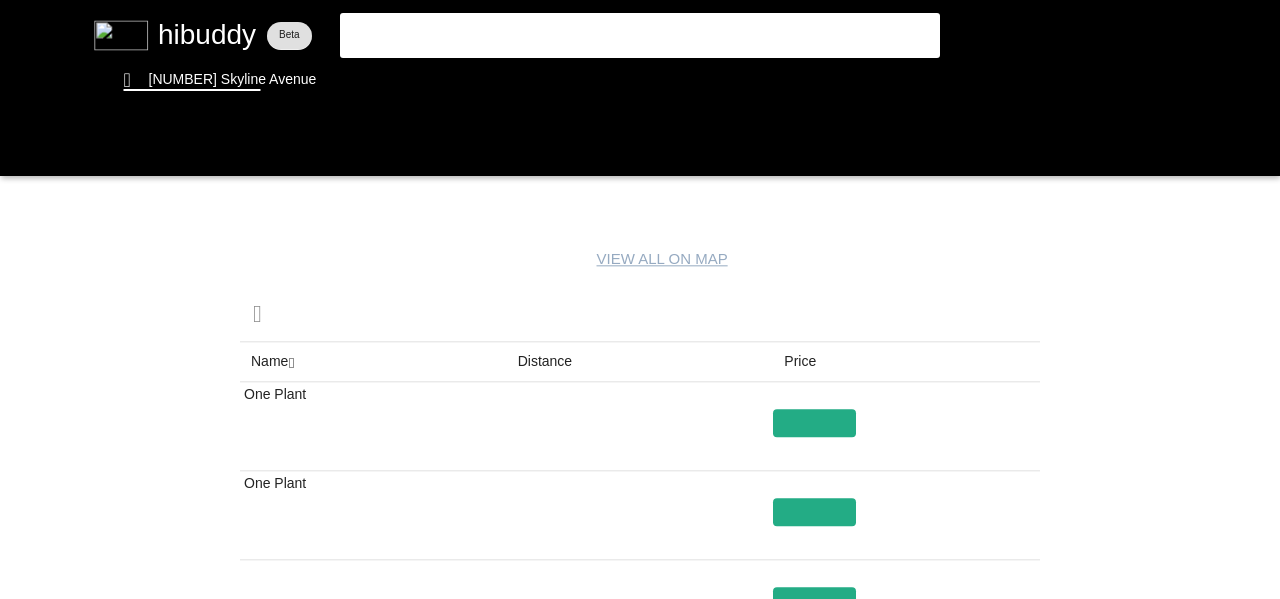 click at bounding box center [640, 299] 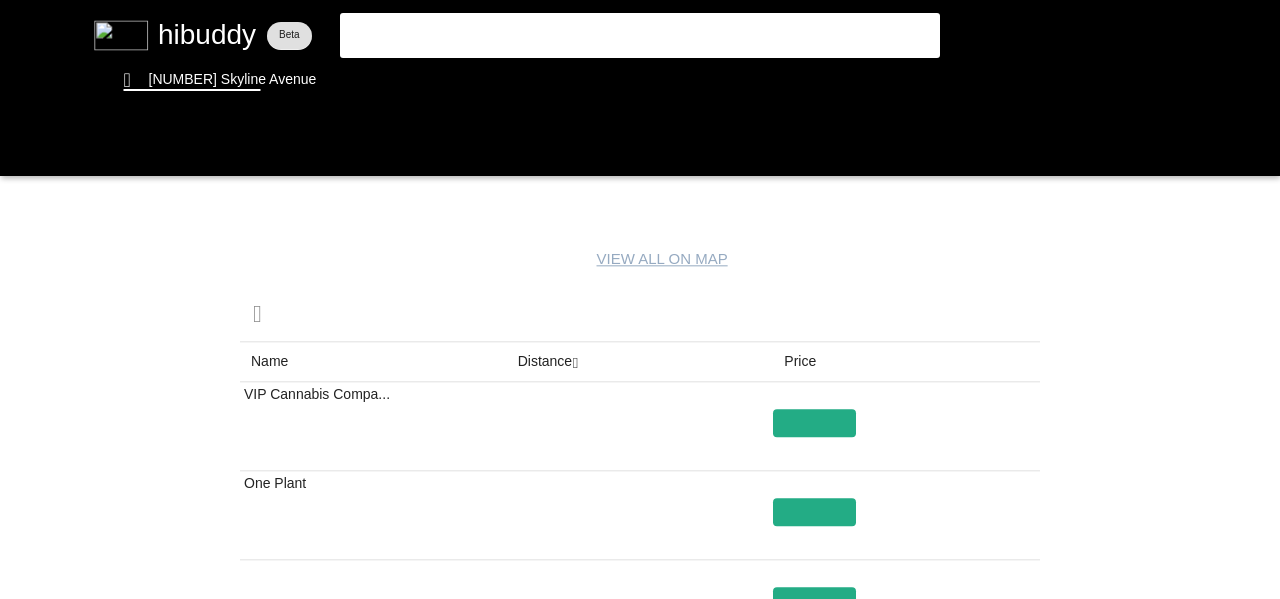 click at bounding box center (640, 299) 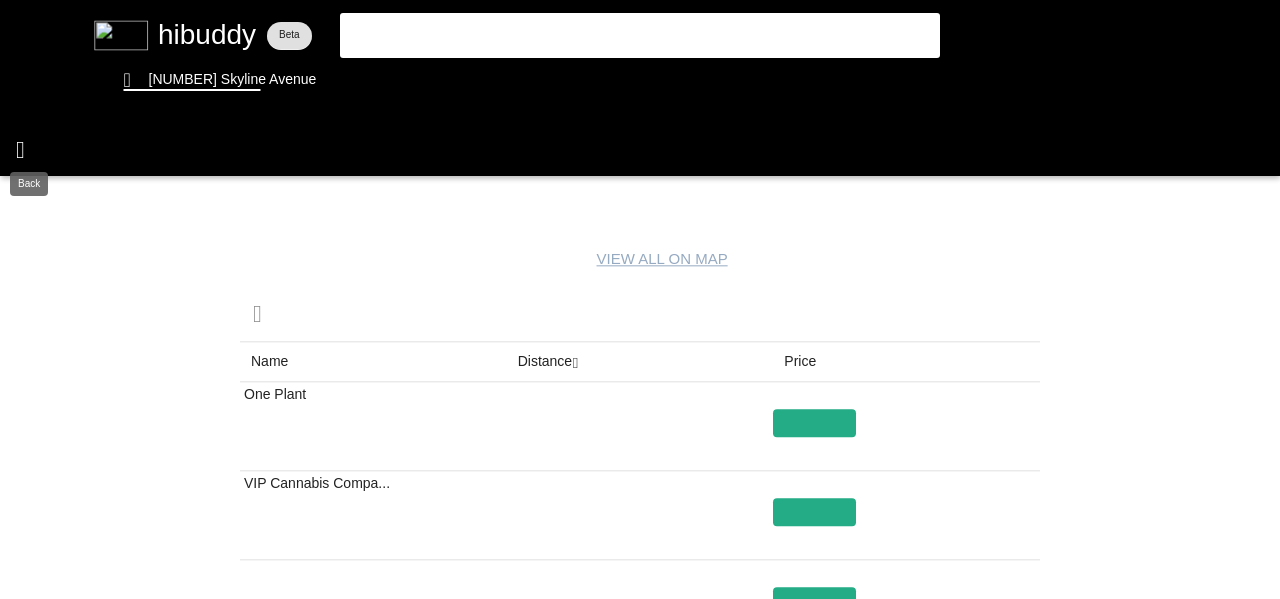 click at bounding box center [640, 299] 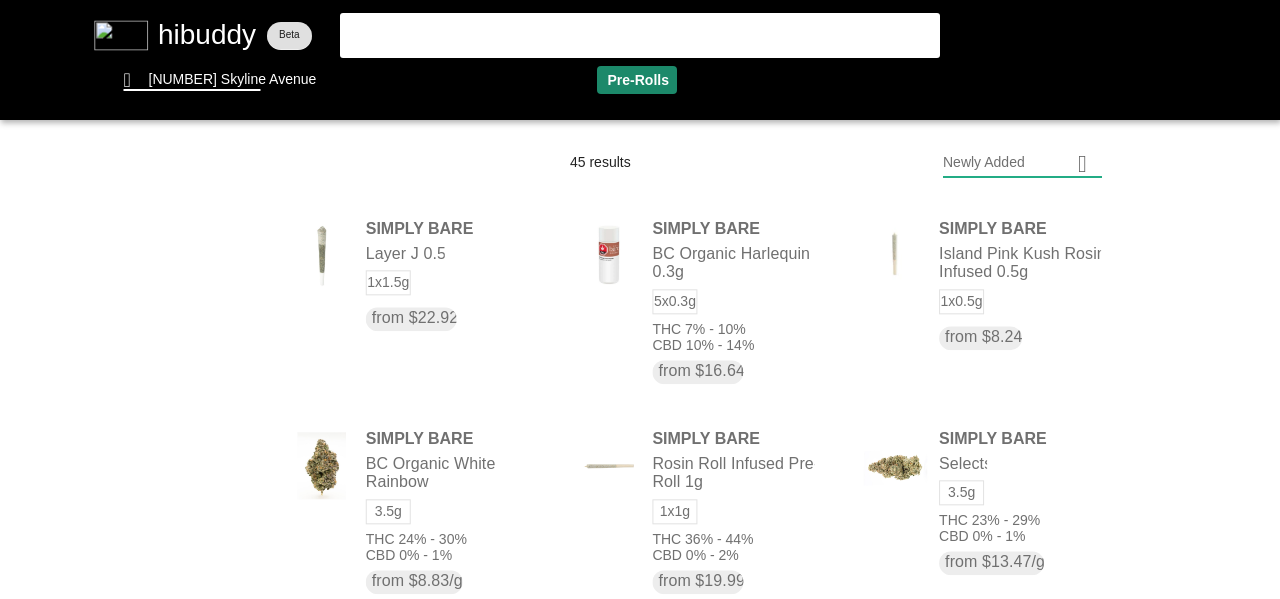 click at bounding box center (640, 299) 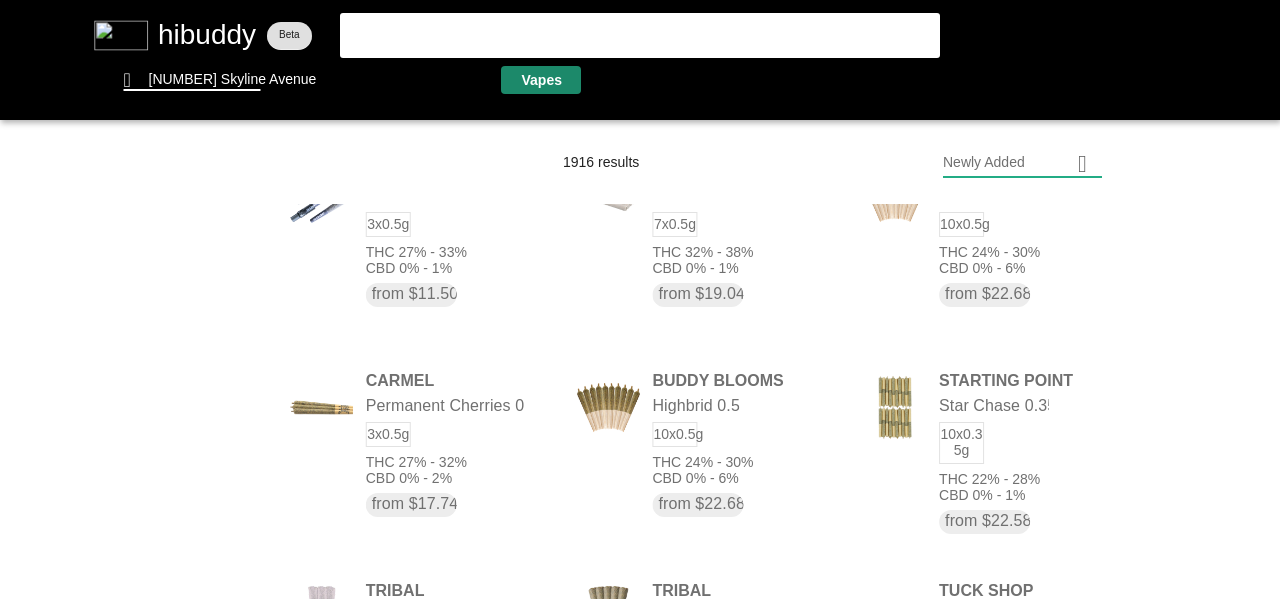 click at bounding box center [640, 299] 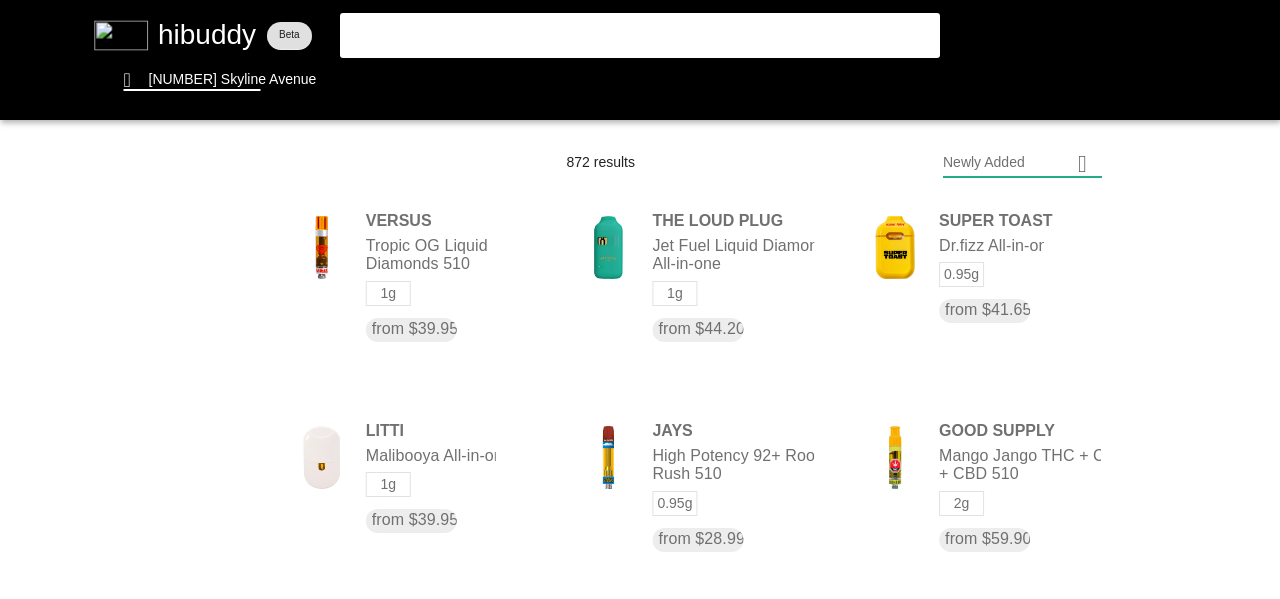 click at bounding box center [640, 299] 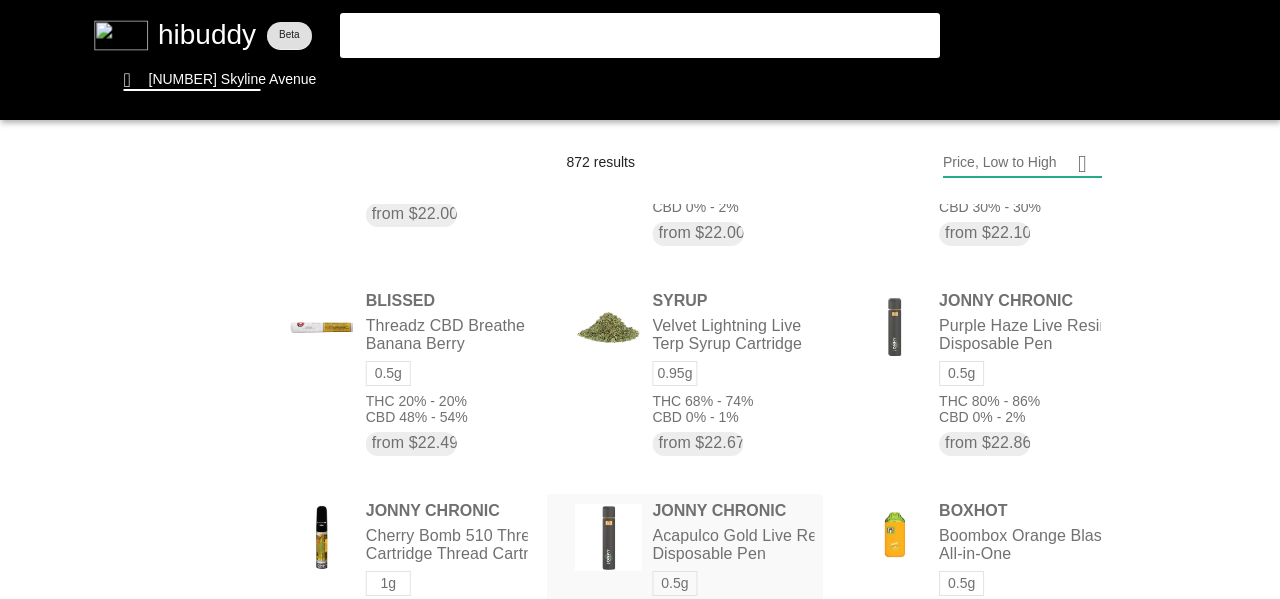 click at bounding box center (640, 299) 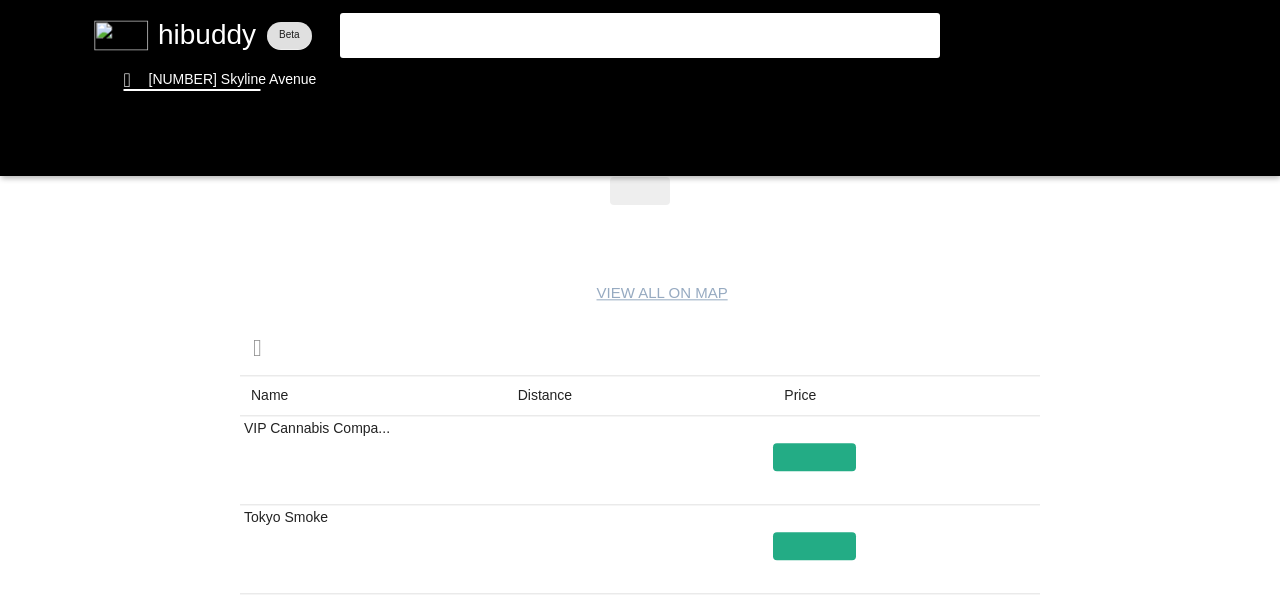 click at bounding box center (640, 299) 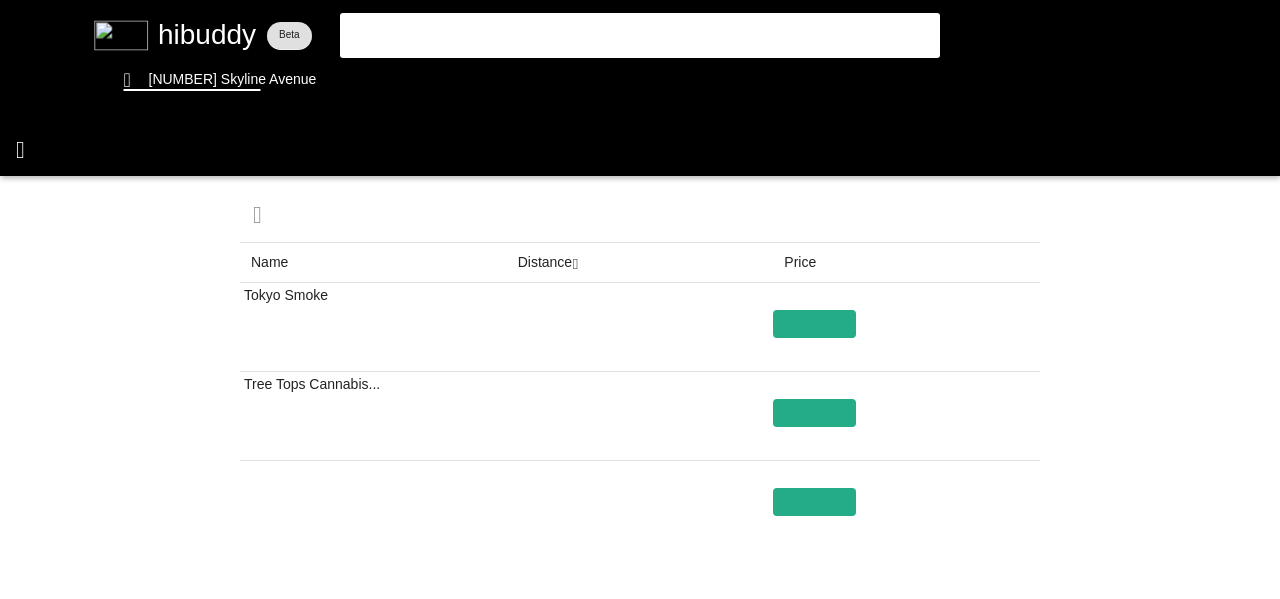 click at bounding box center (640, 299) 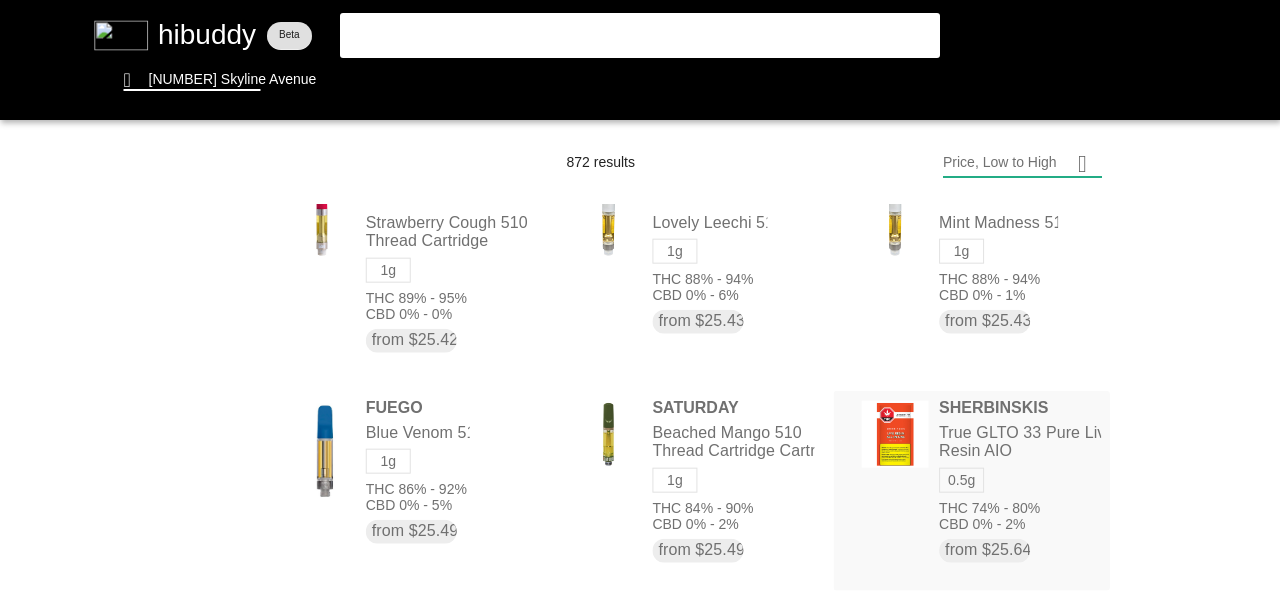 click at bounding box center [640, 299] 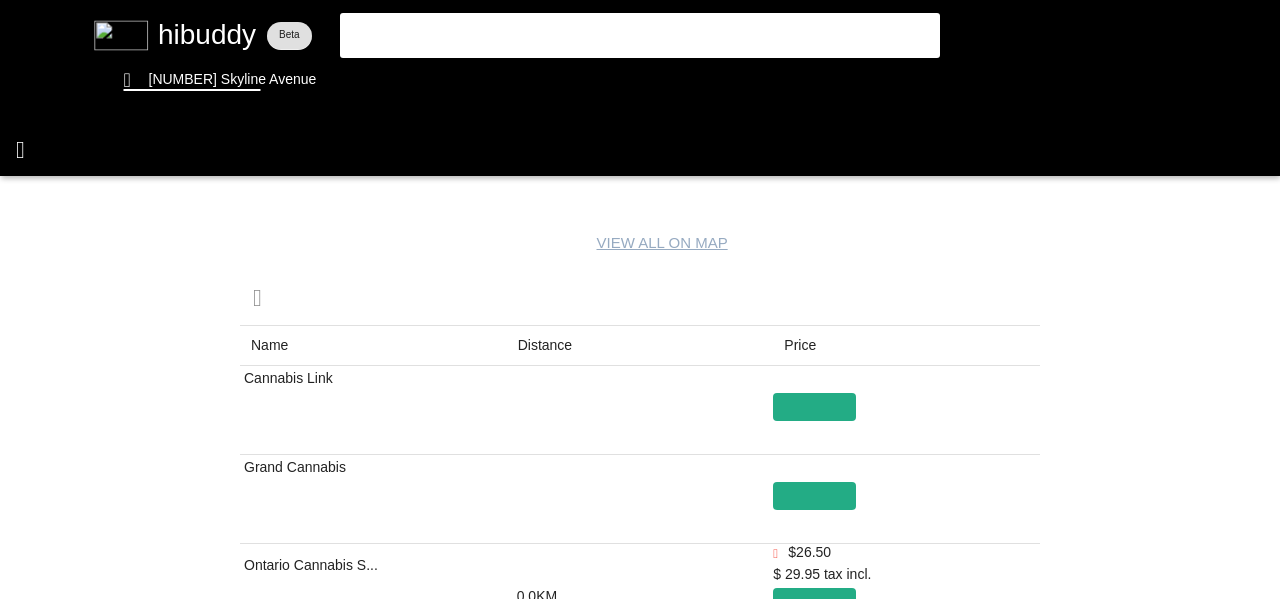 click at bounding box center [640, 299] 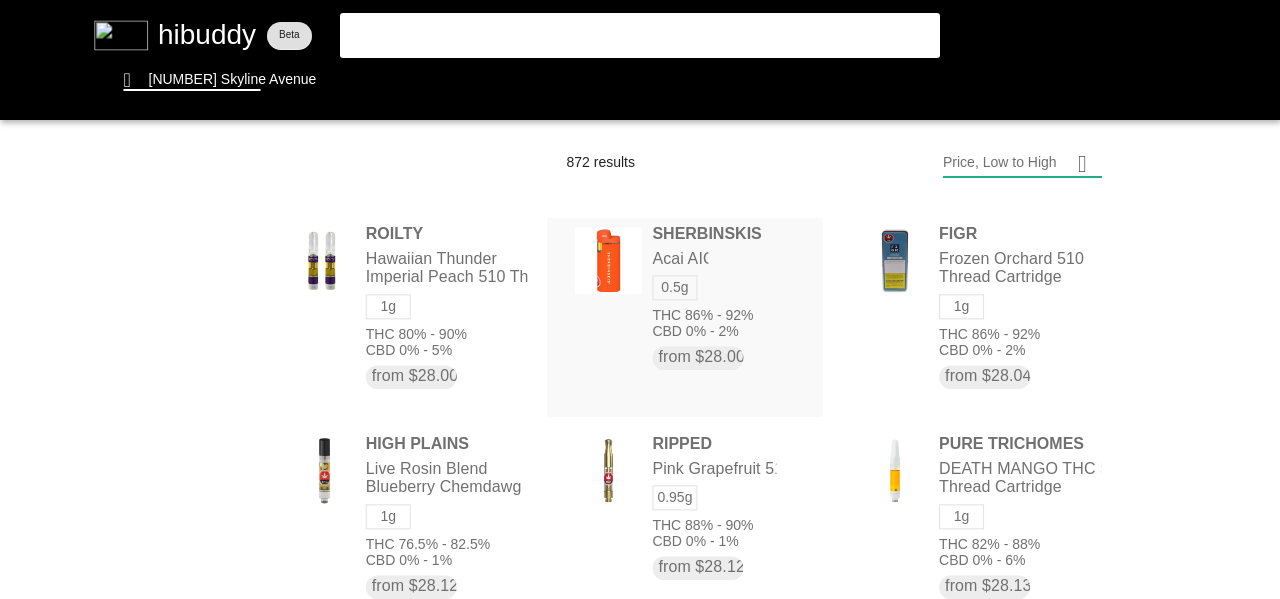 click at bounding box center [640, 299] 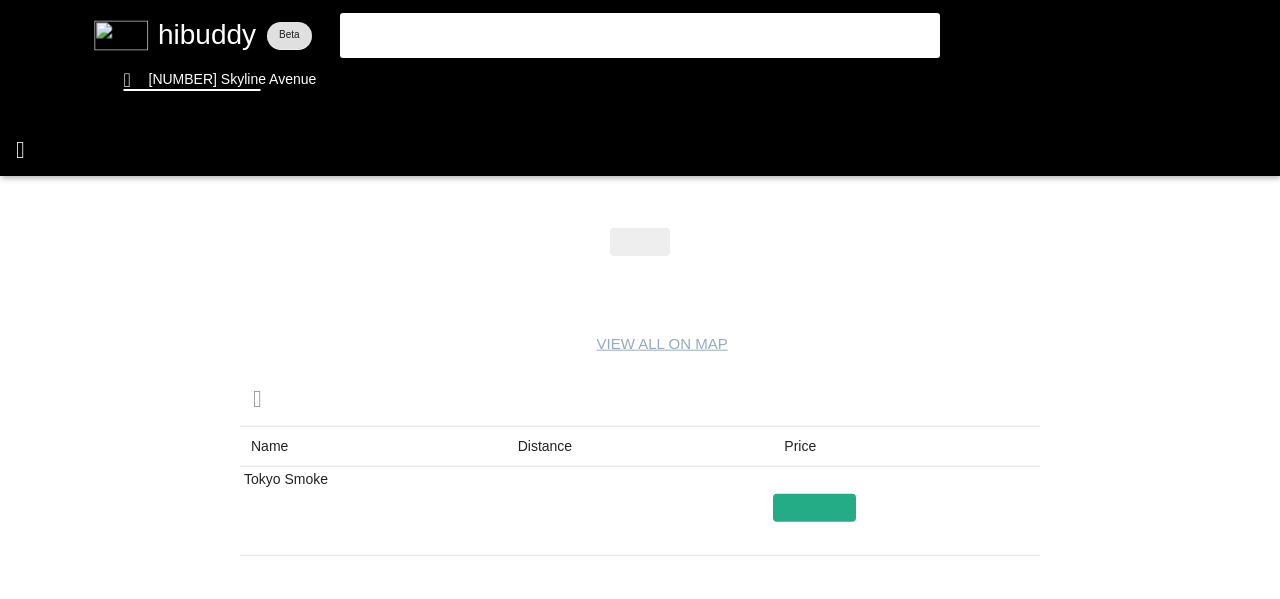 click at bounding box center (640, 299) 